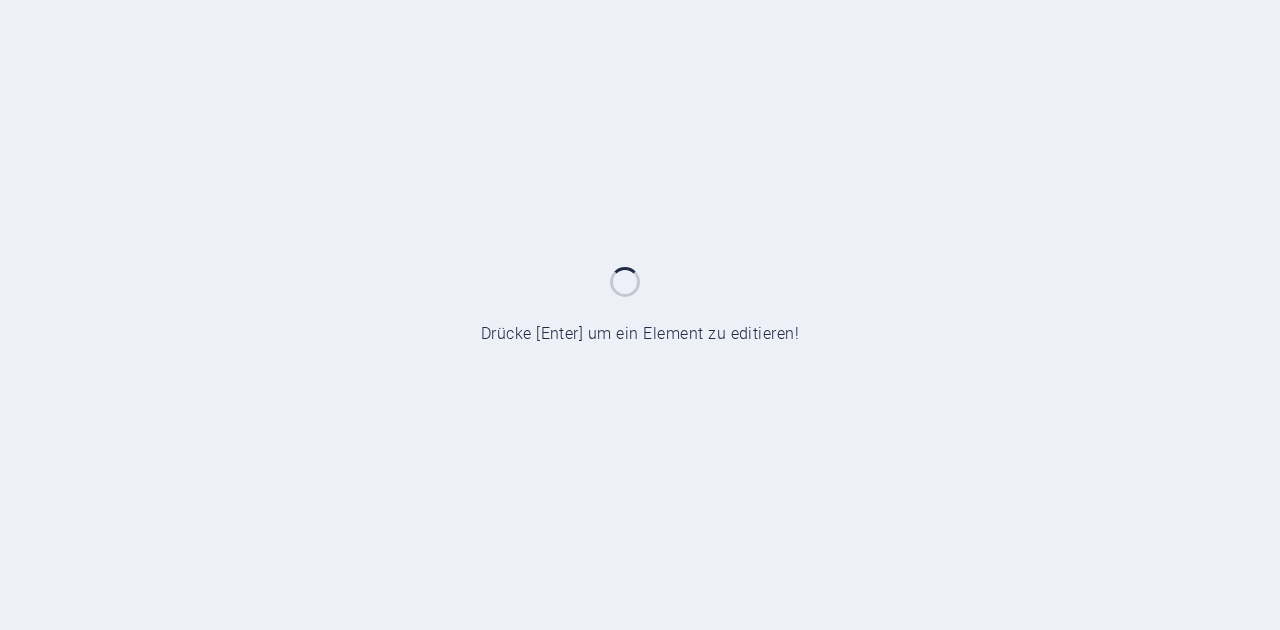 scroll, scrollTop: 0, scrollLeft: 0, axis: both 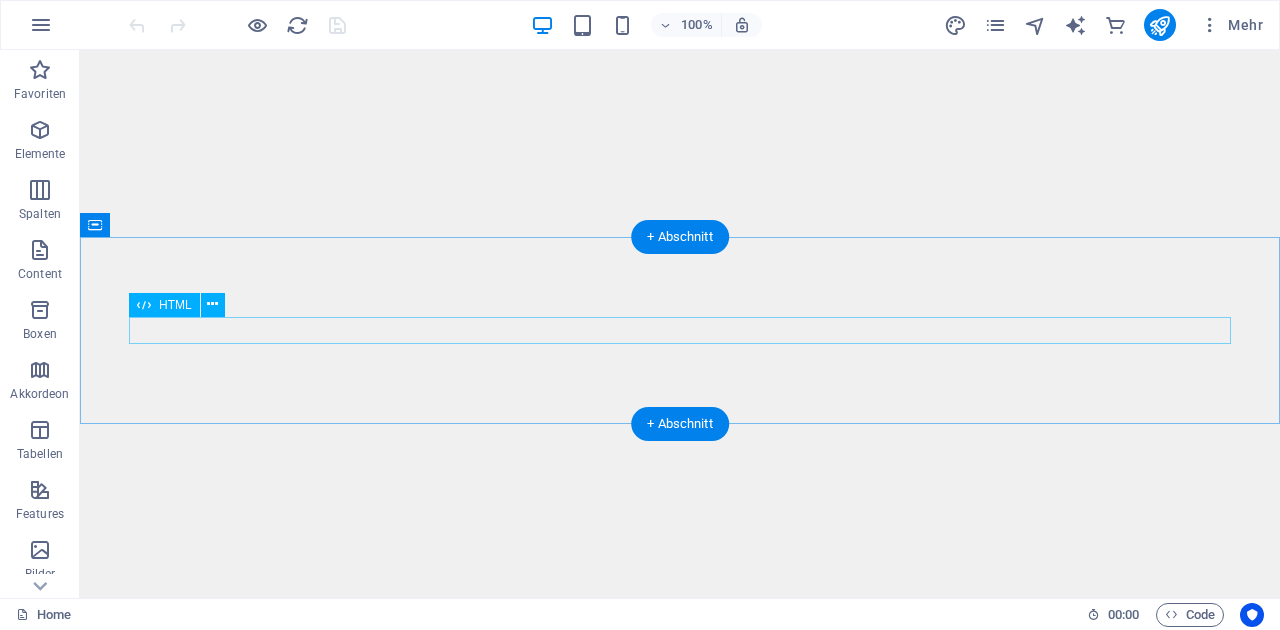 click at bounding box center [680, 10488] 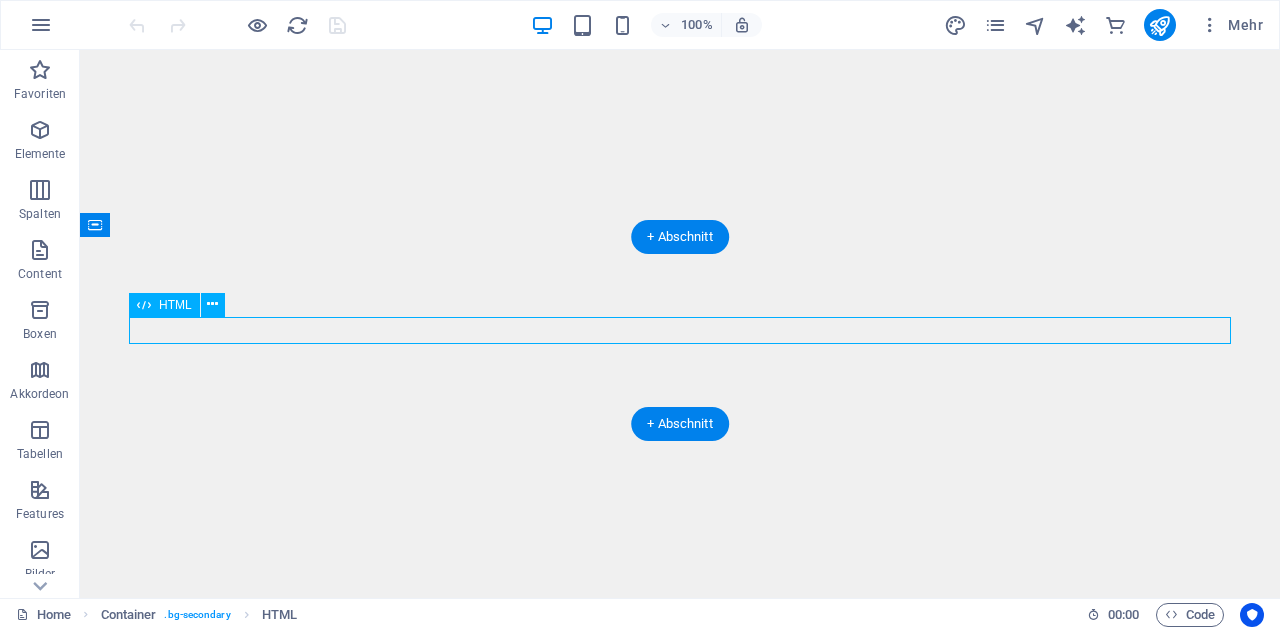 click at bounding box center [680, 10488] 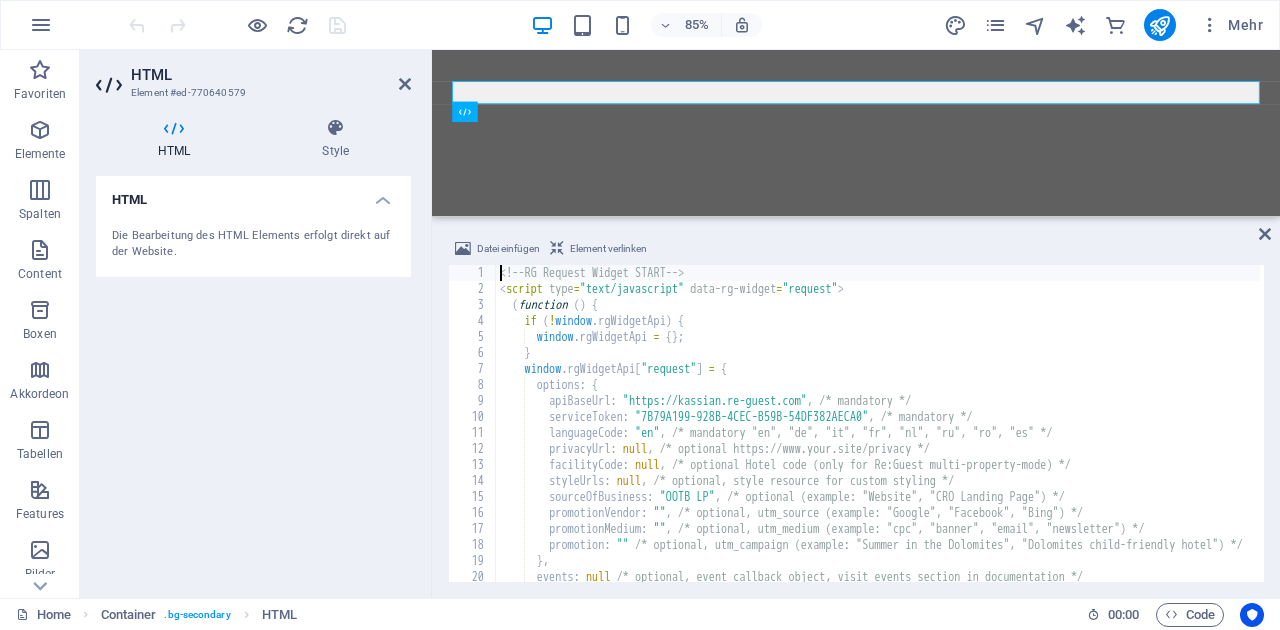 scroll, scrollTop: 8672, scrollLeft: 0, axis: vertical 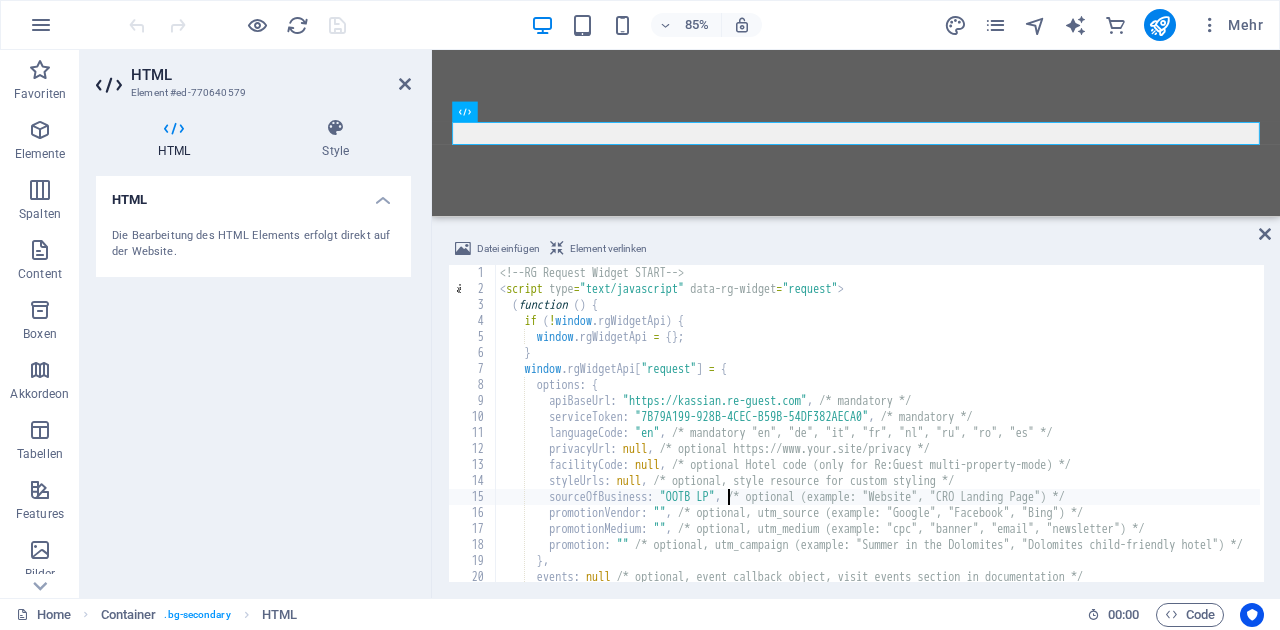 click on "sourceOfBusiness: "OOTB LP", /* optional (example: "Website", "CRO Landing Page") */" at bounding box center [944, 437] 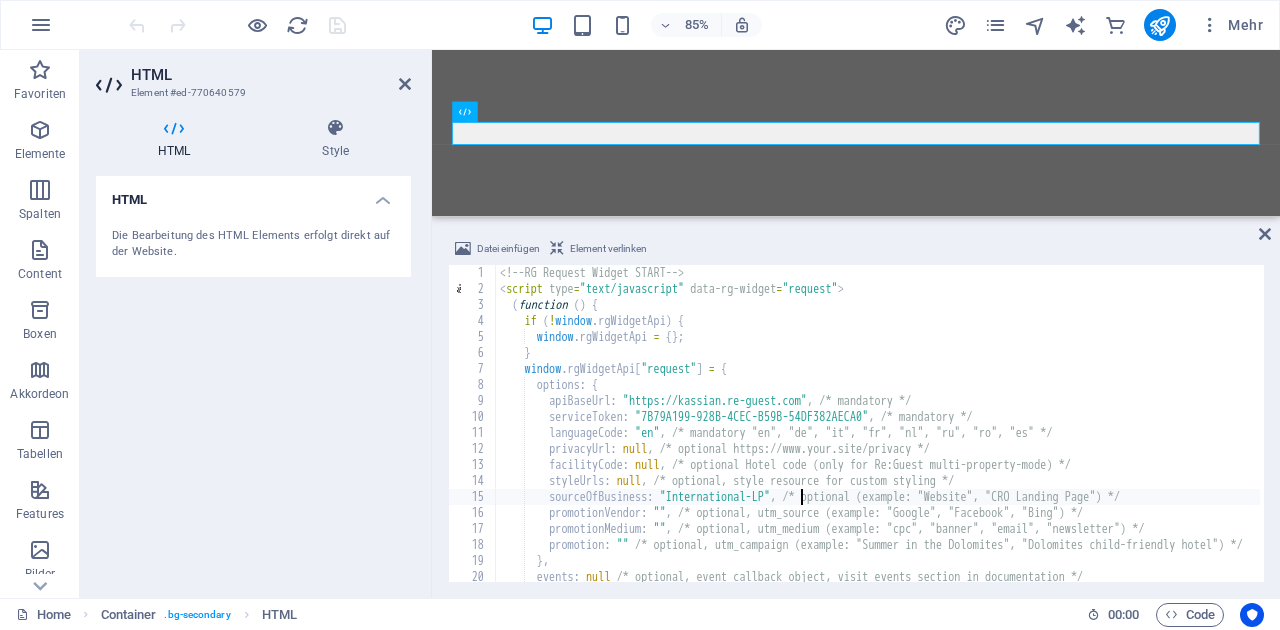 scroll, scrollTop: 0, scrollLeft: 24, axis: horizontal 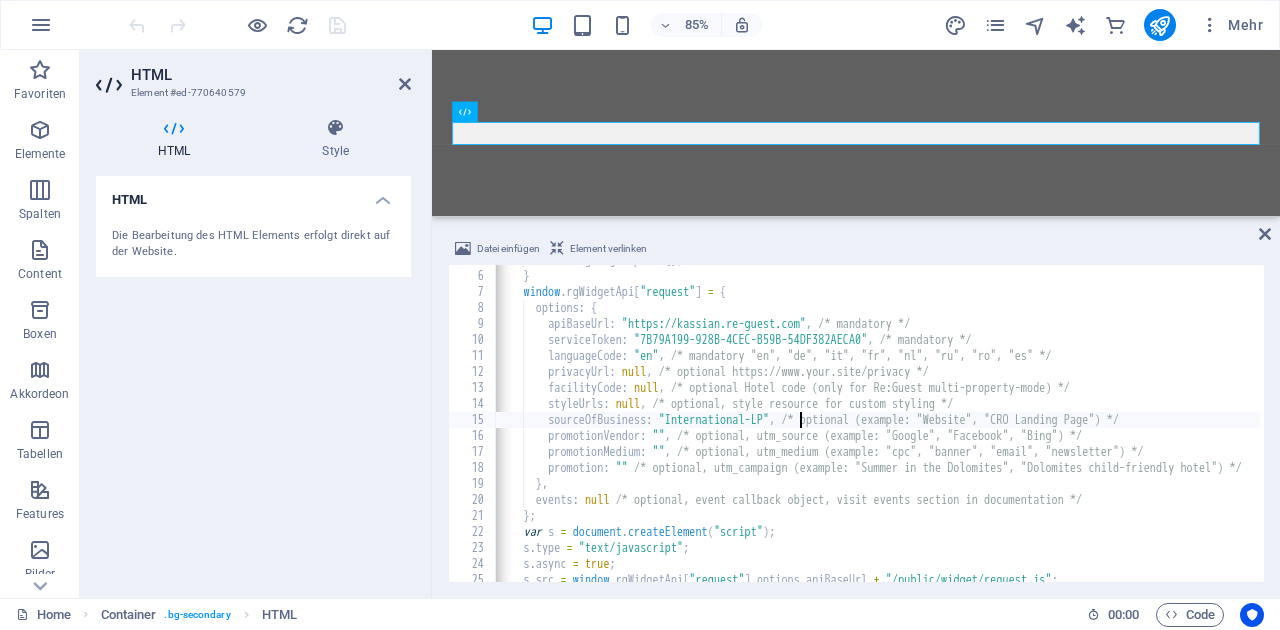 type on "sourceOfBusiness: "International-LP", /* optional (example: "Website", "CRO Landing Page") */" 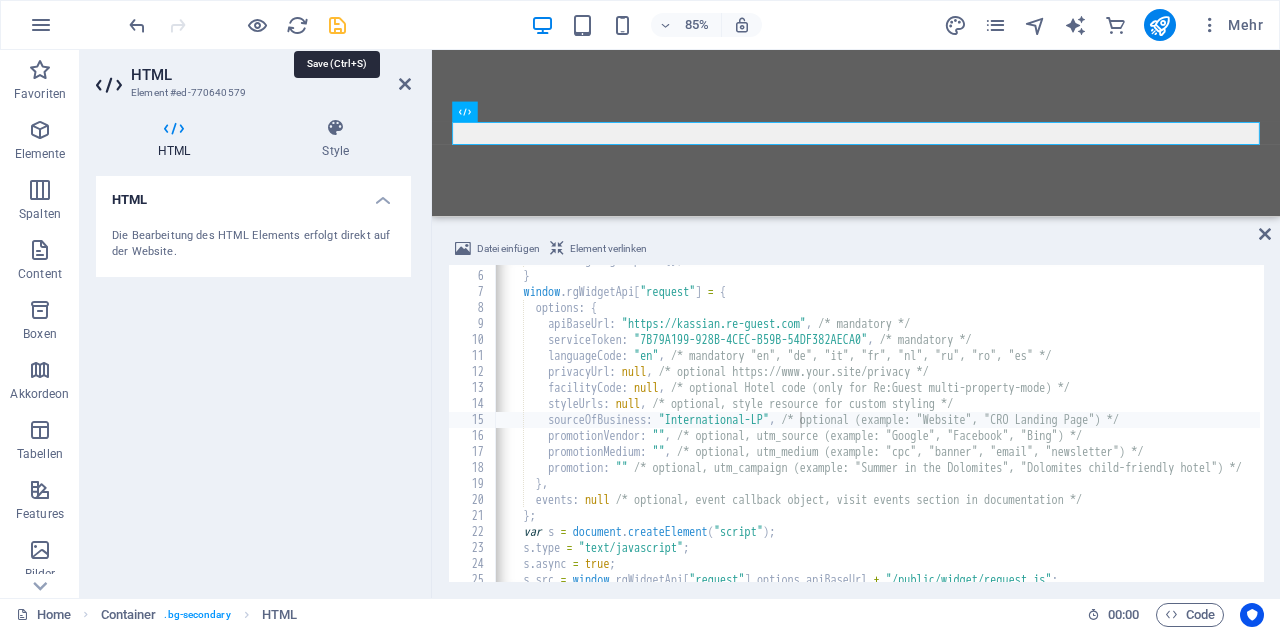 click at bounding box center (337, 25) 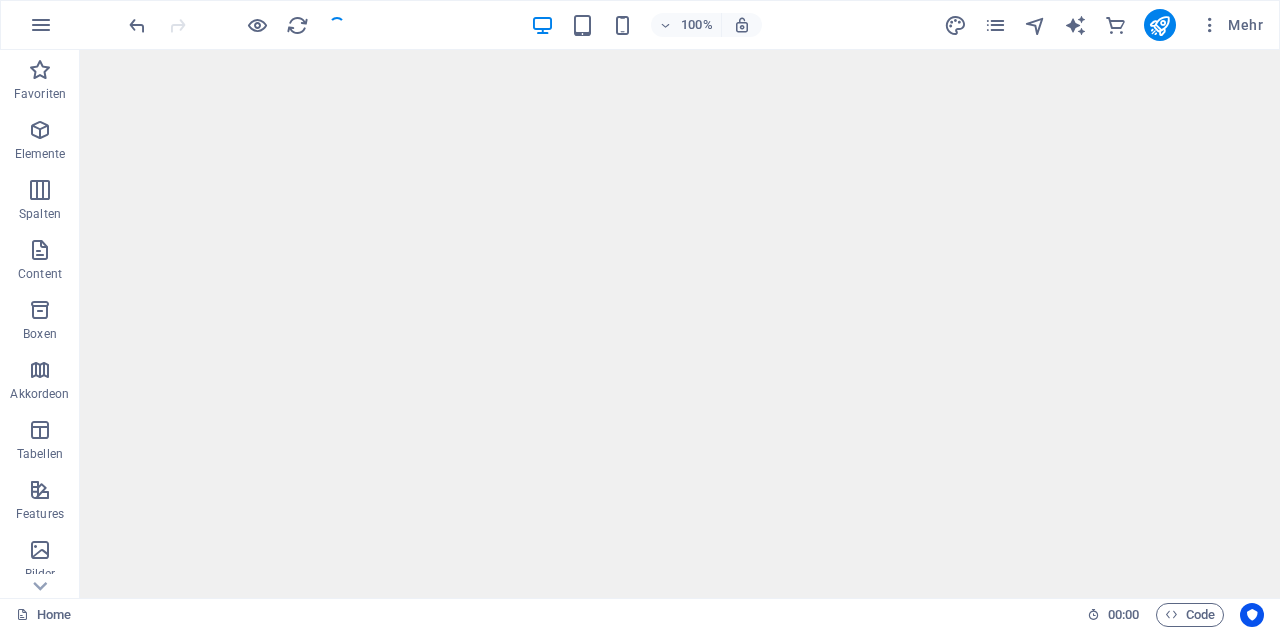 scroll, scrollTop: 8947, scrollLeft: 0, axis: vertical 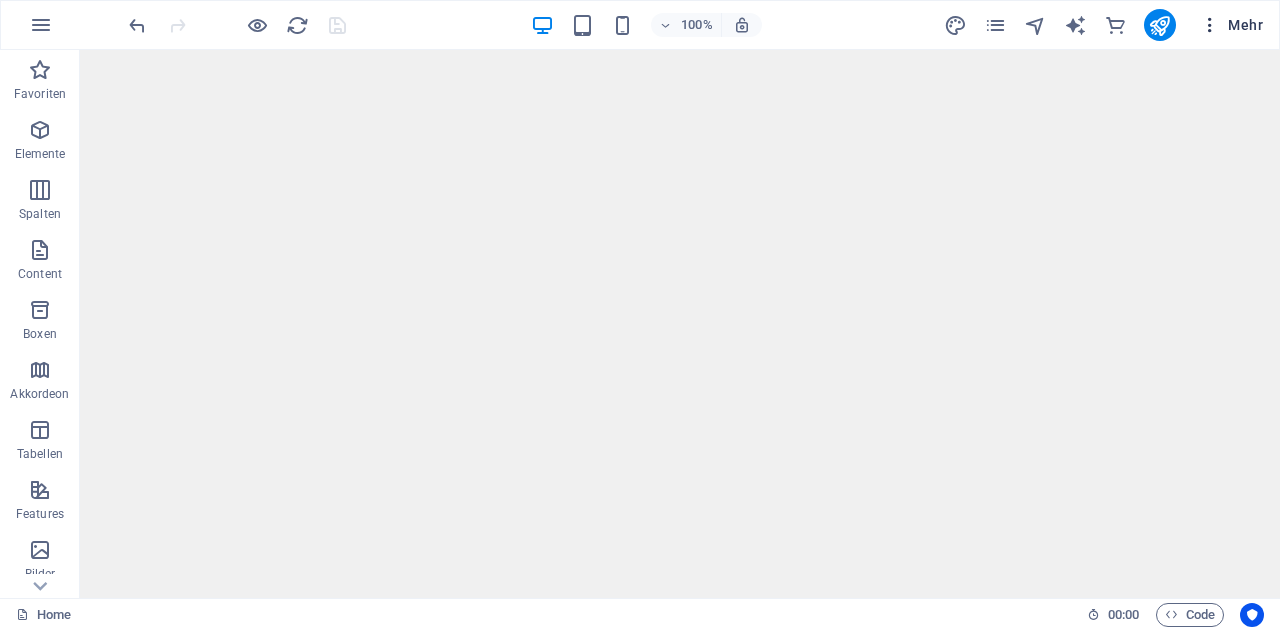 click on "Mehr" at bounding box center (1231, 25) 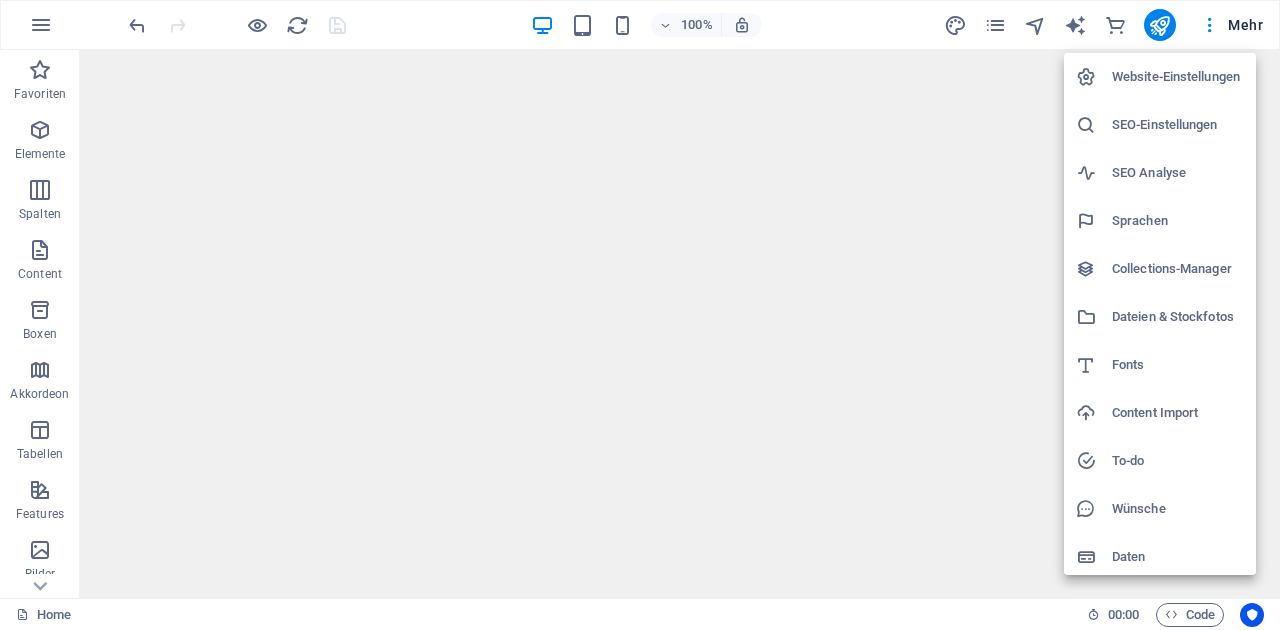 click at bounding box center (640, 315) 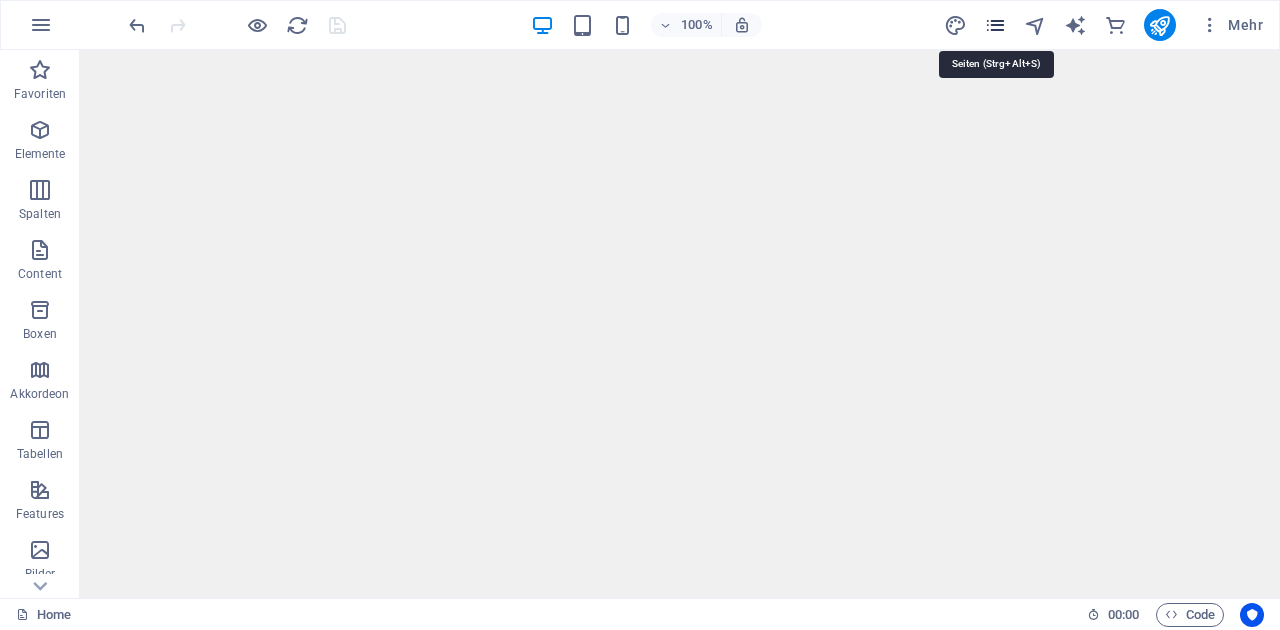 click at bounding box center (995, 25) 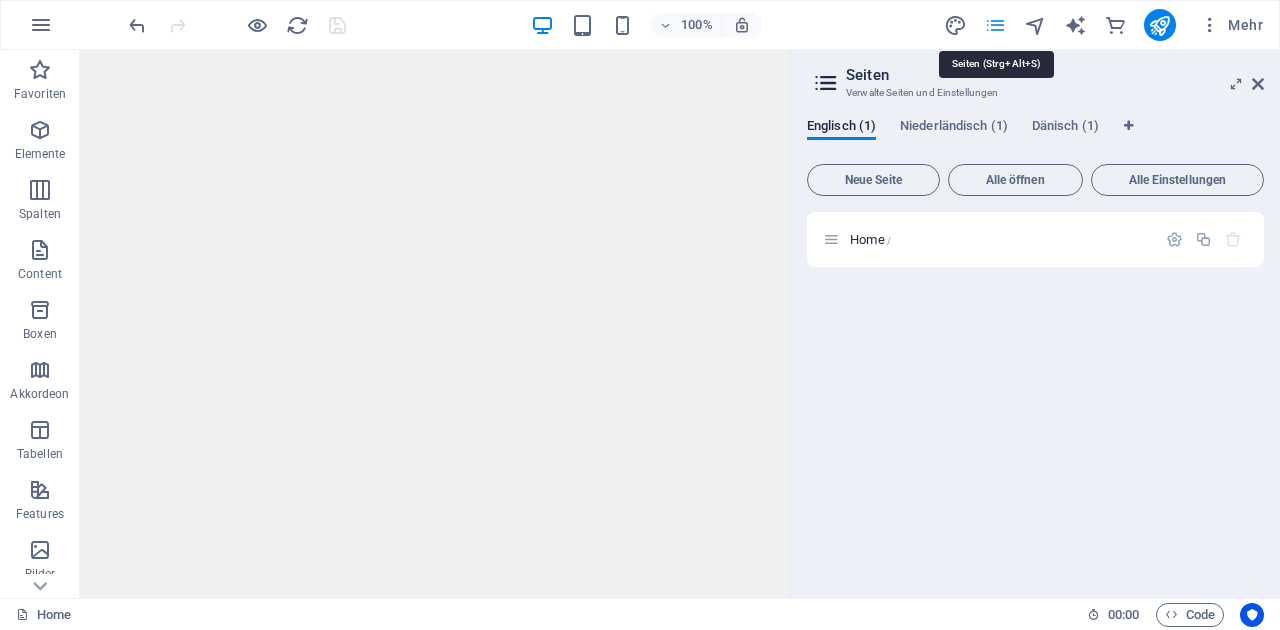 scroll, scrollTop: 8970, scrollLeft: 0, axis: vertical 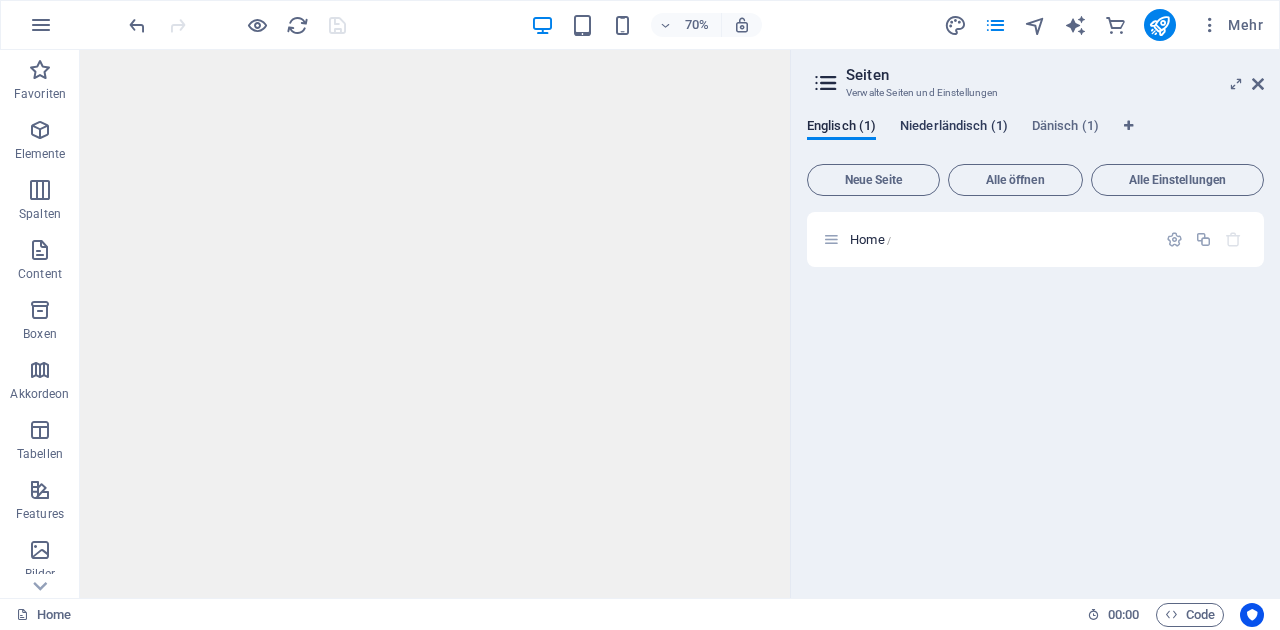 click on "Niederländisch (1)" at bounding box center [954, 128] 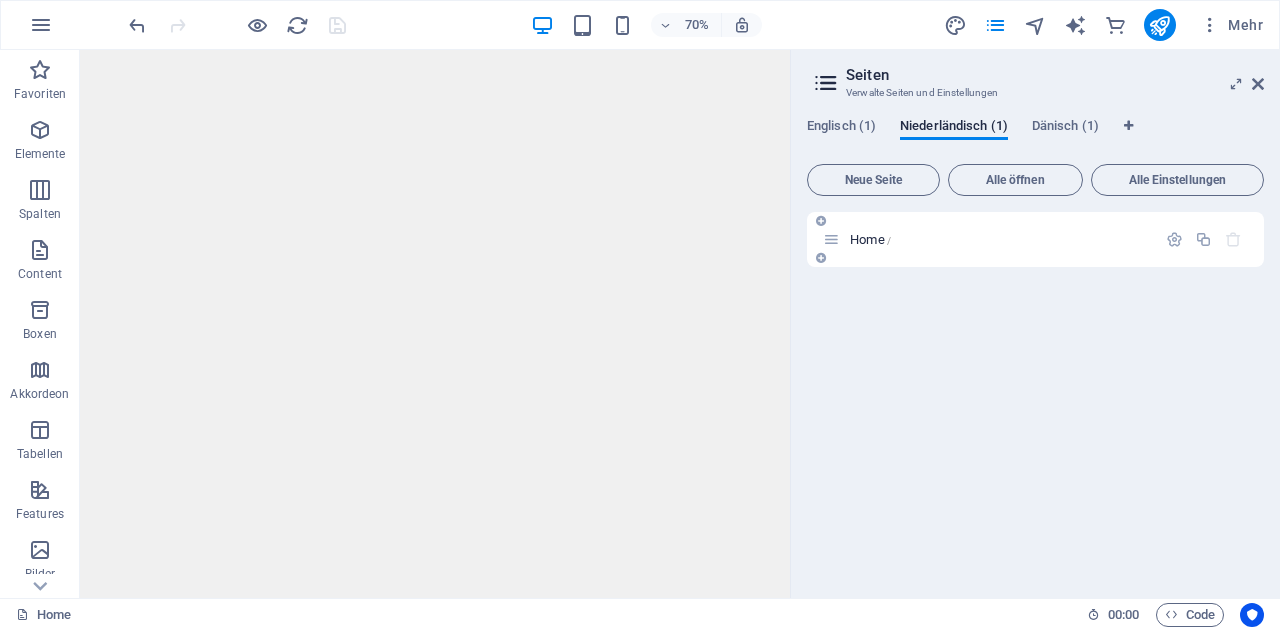 click on "Home /" at bounding box center [870, 239] 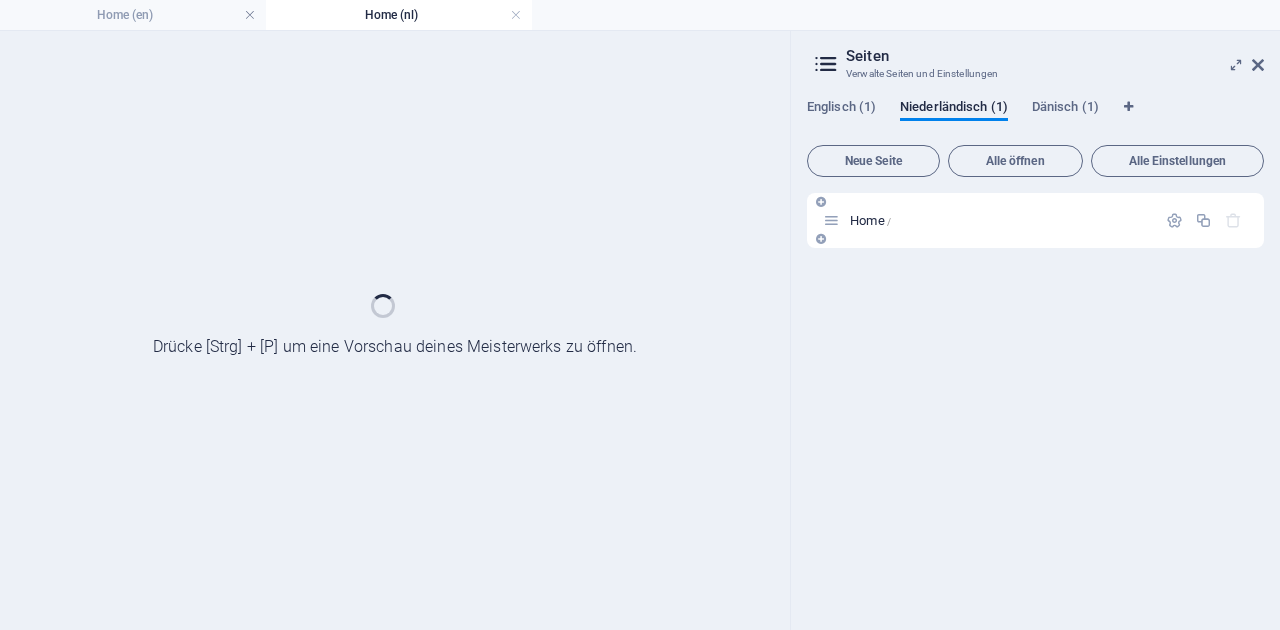 scroll, scrollTop: 0, scrollLeft: 0, axis: both 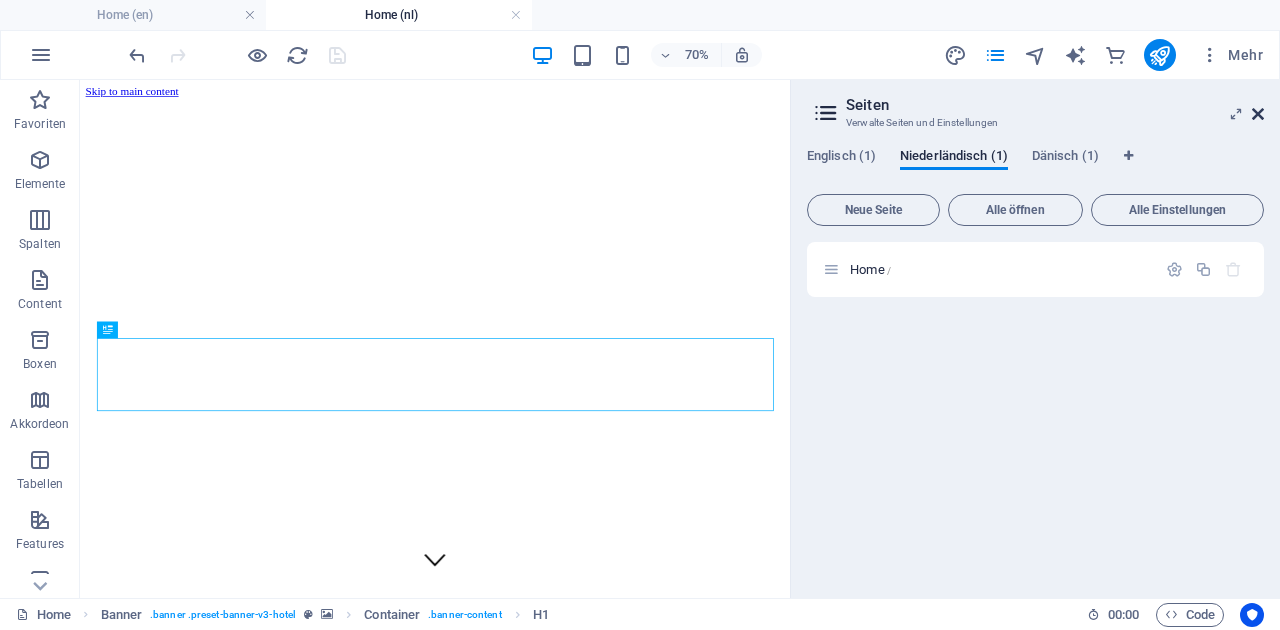 click at bounding box center [1258, 114] 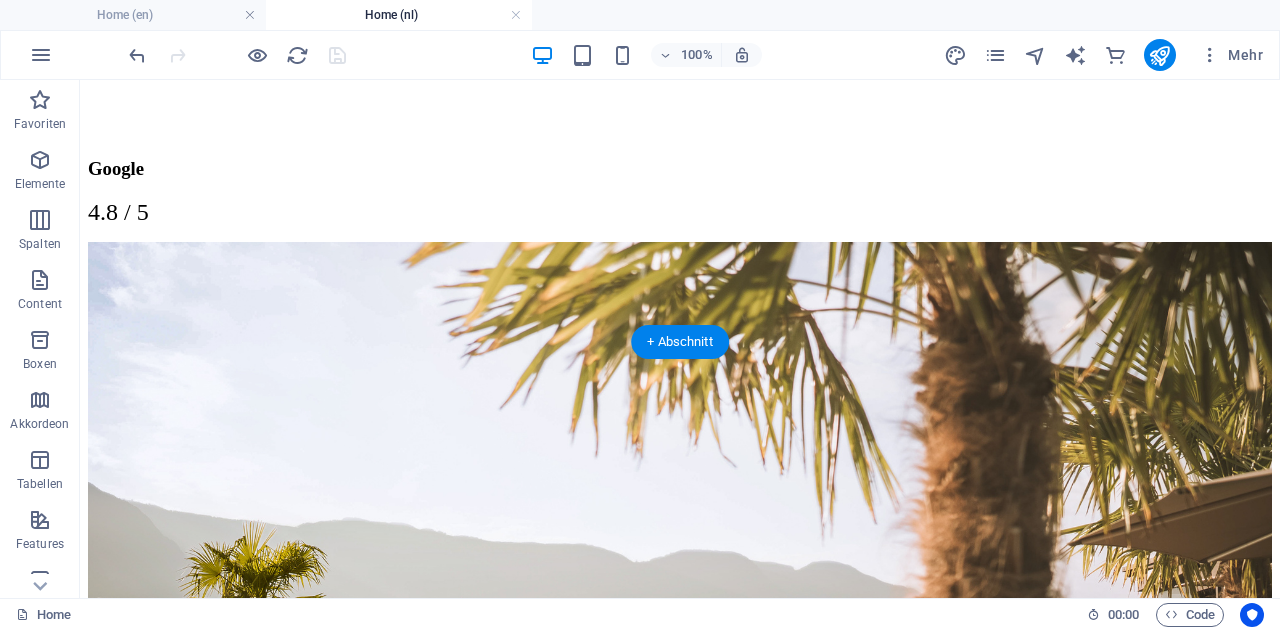 scroll, scrollTop: 8881, scrollLeft: 0, axis: vertical 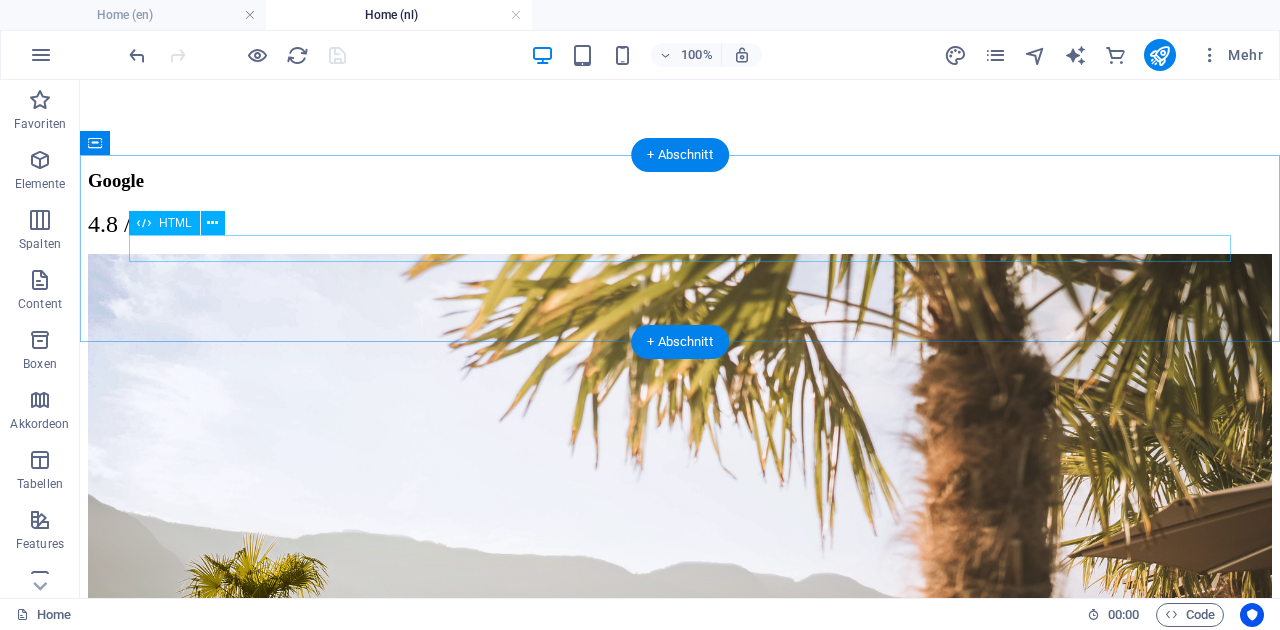 click at bounding box center (680, 24071) 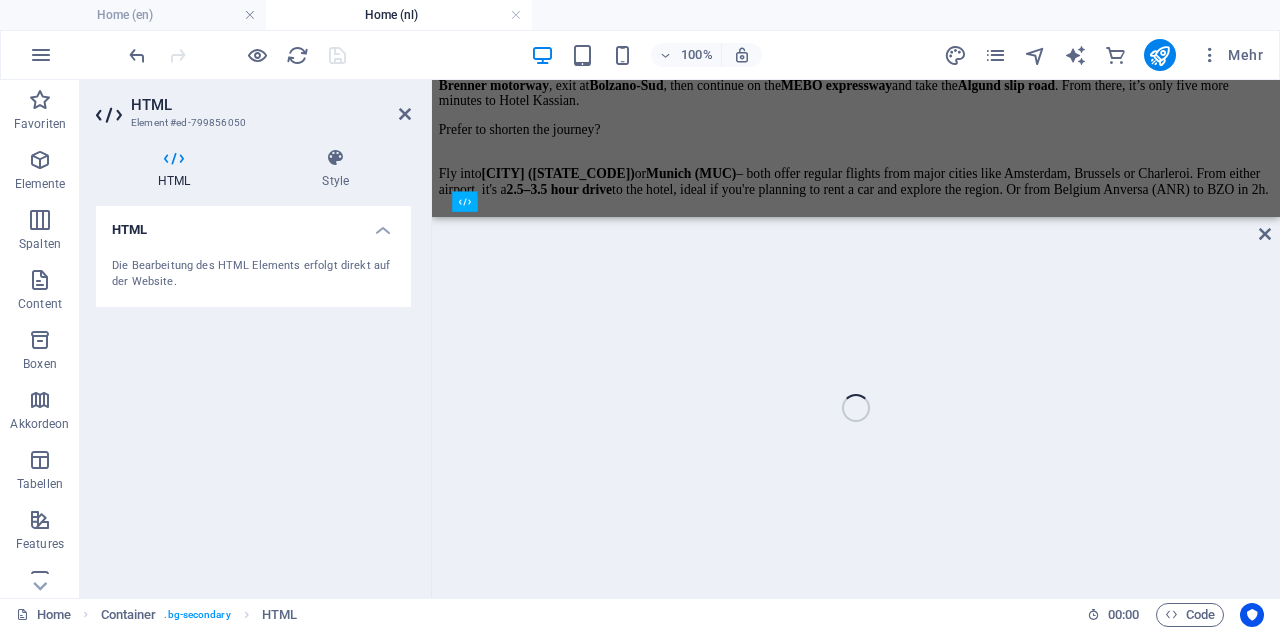 scroll, scrollTop: 8685, scrollLeft: 0, axis: vertical 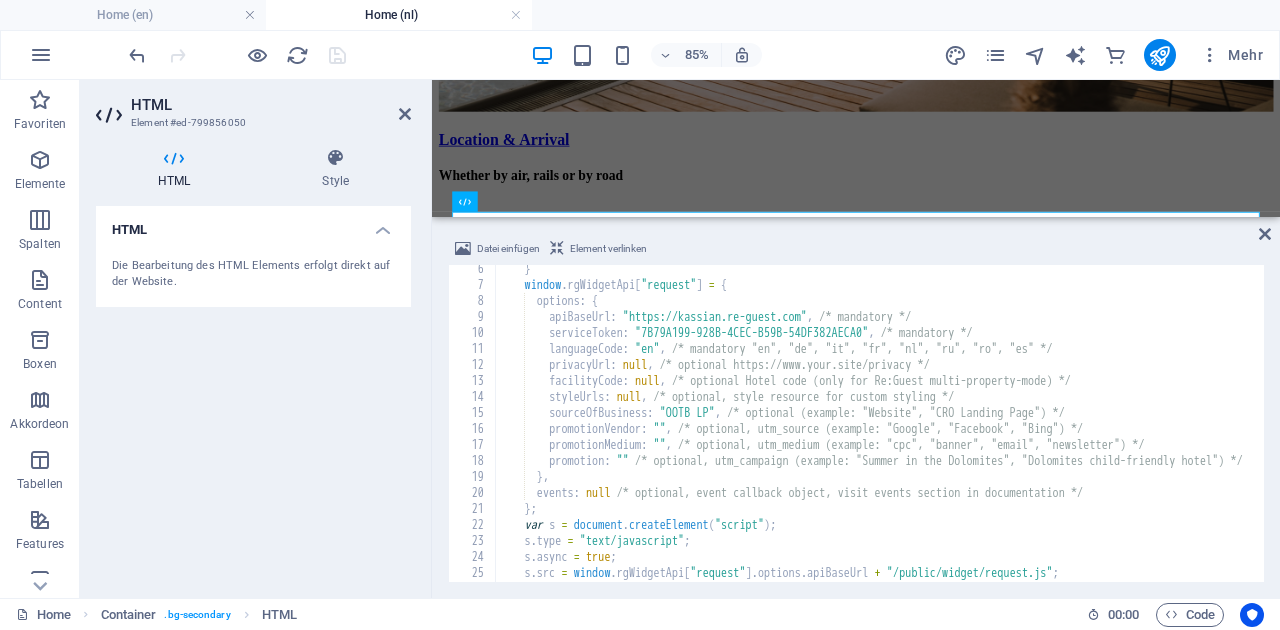 click on "}      window . rgWidgetApi [ "request" ]   =   {         options :   {           apiBaseUrl :   "https://kassian.re-guest.com" ,   /* mandatory */           serviceToken :   "7B79A199-928B-4CEC-B59B-54DF382AECA0" ,   /* mandatory */           languageCode :   "en" ,   /* mandatory "en", "de", "it", "fr", "nl", "ru", "ro", "es" */           privacyUrl :   null ,   /* optional https://www.your.site/privacy */           facilityCode :   null ,   /* optional Hotel code (only for Re:Guest multi-property-mode) */           styleUrls :   null ,   /* optional, style resource for custom styling */           sourceOfBusiness :   "OOTB LP" ,   /* optional (example: "Website", "CRO Landing Page") */           promotionVendor :   "" ,   /* optional, utm_source (example: "Google", "Facebook", "Bing") */           promotionMedium :   "" ,   /* optional, utm_medium (example: "cpc", "banner", "email", "newsletter") */           promotion :   ""           } ,         events :   null        } ;      var   s   =   document" at bounding box center (944, 433) 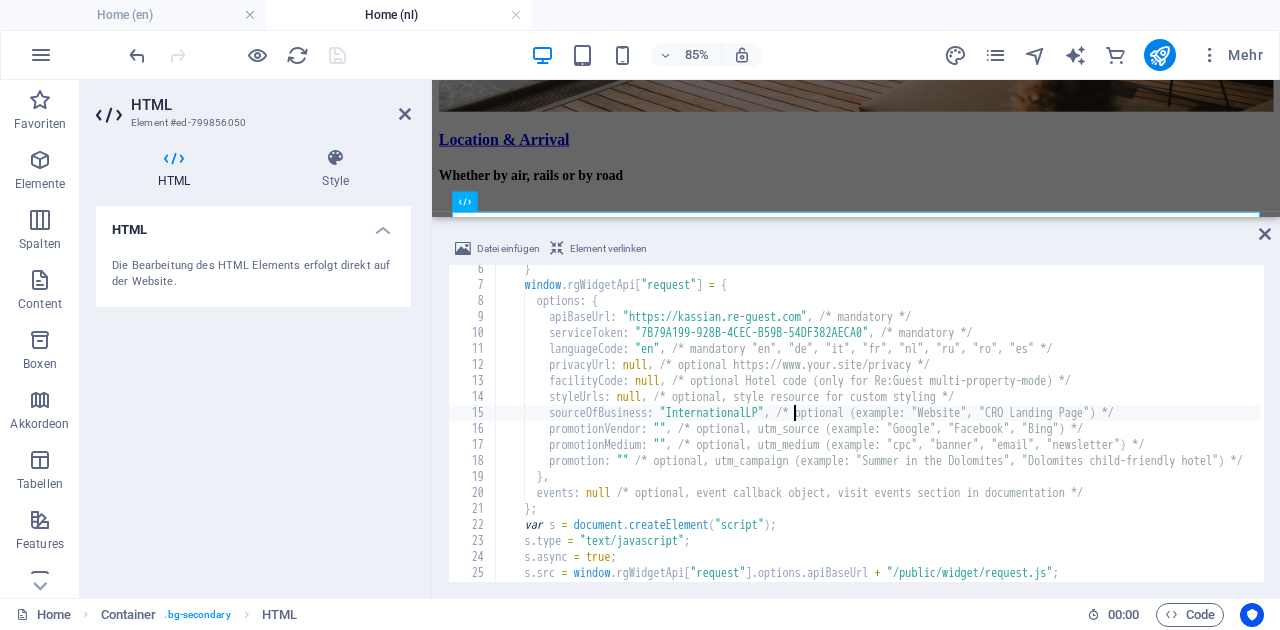scroll, scrollTop: 0, scrollLeft: 24, axis: horizontal 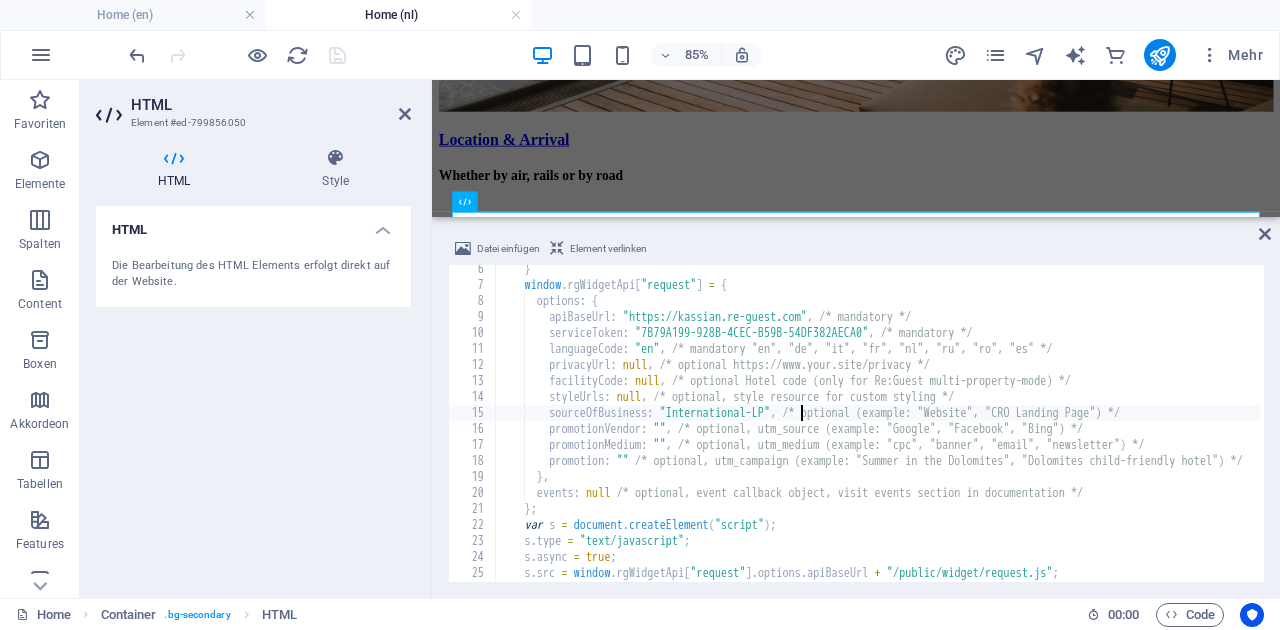 type on "sourceOfBusiness: "International-LP", /* optional (example: "Website", "CRO Landing Page") */" 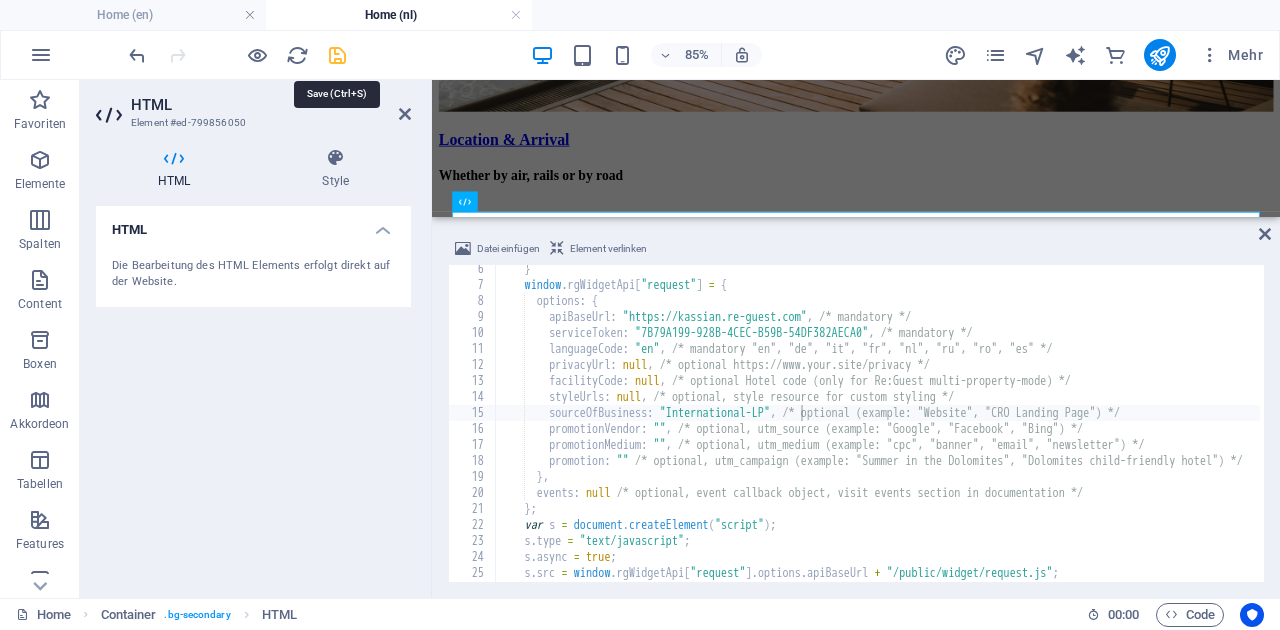click at bounding box center (337, 55) 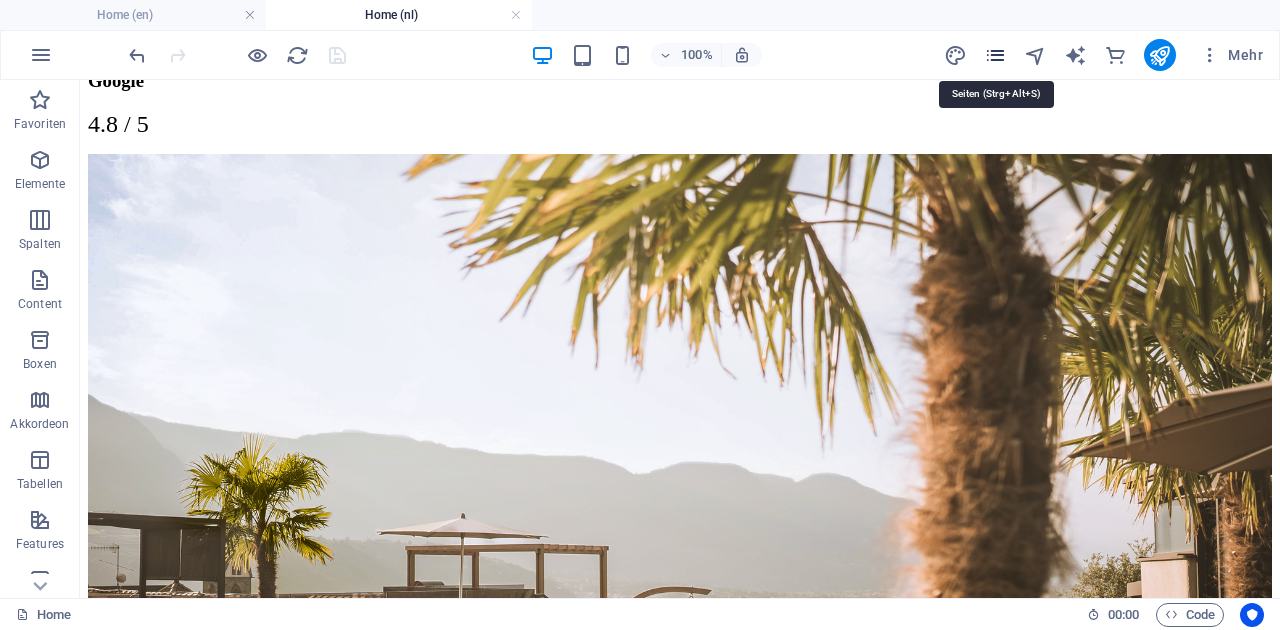 click at bounding box center (995, 55) 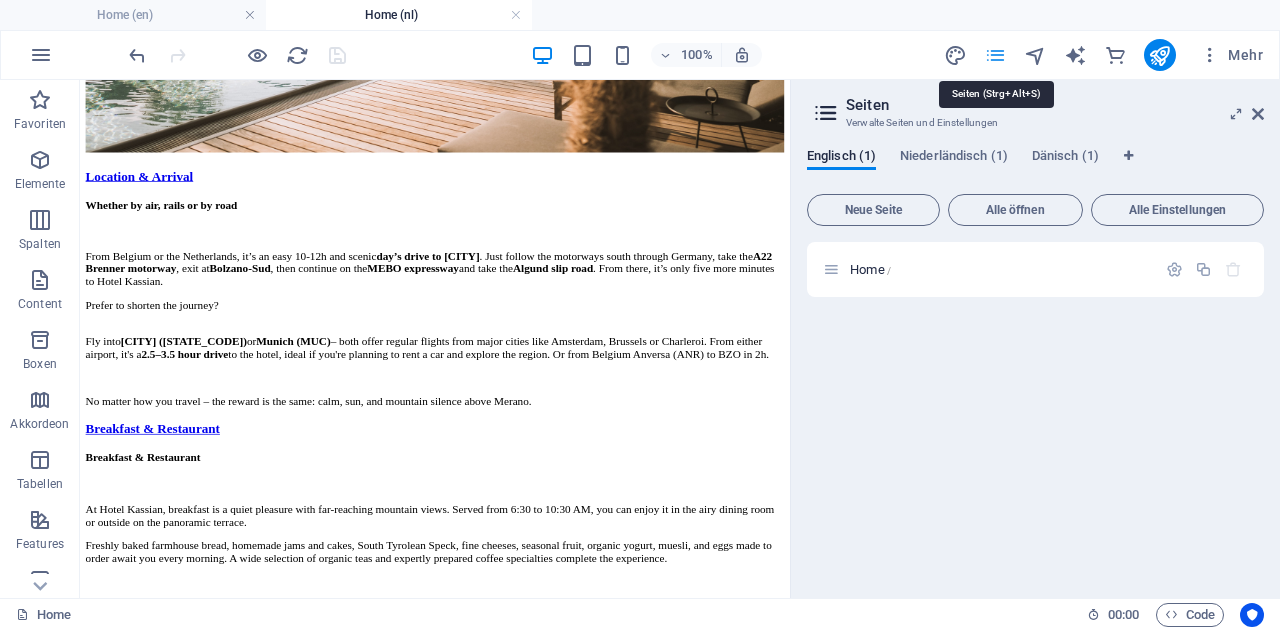 scroll, scrollTop: 8993, scrollLeft: 0, axis: vertical 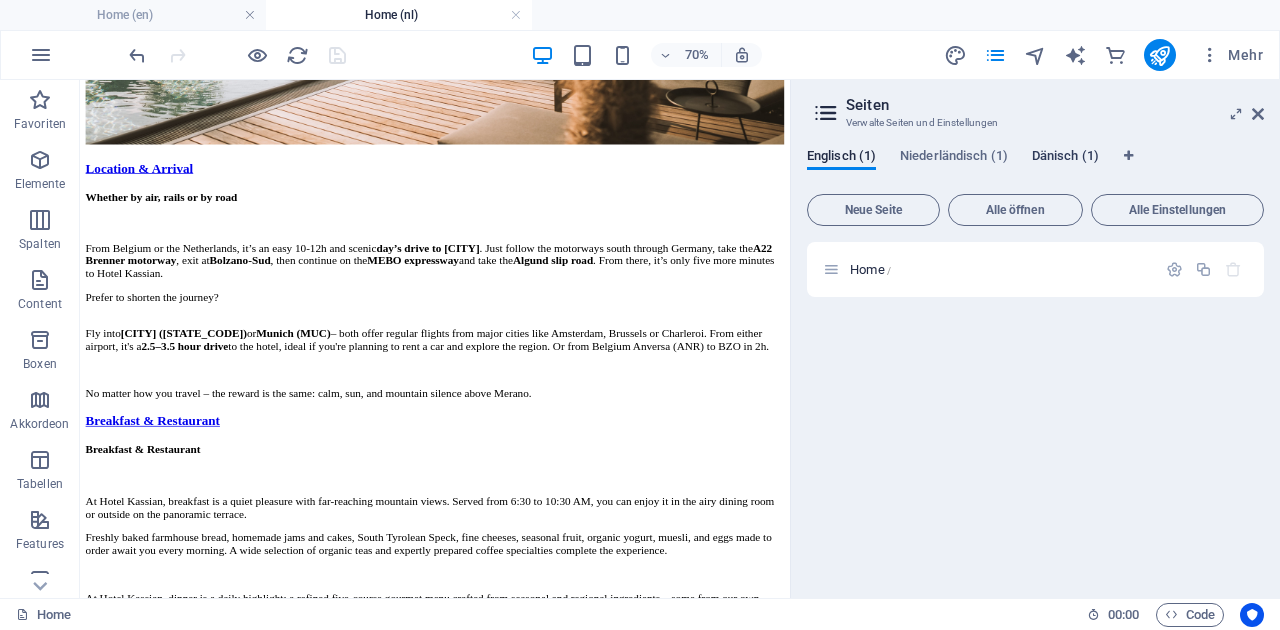 click on "Dänisch (1)" at bounding box center (1065, 158) 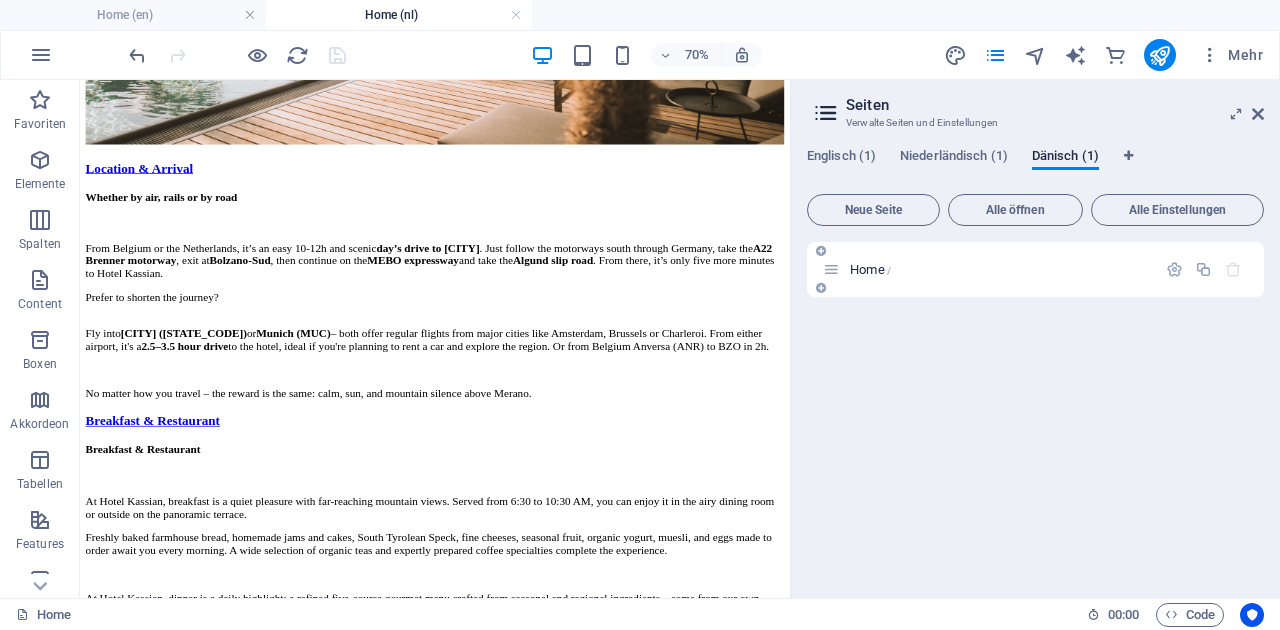 click on "Home /" at bounding box center [870, 269] 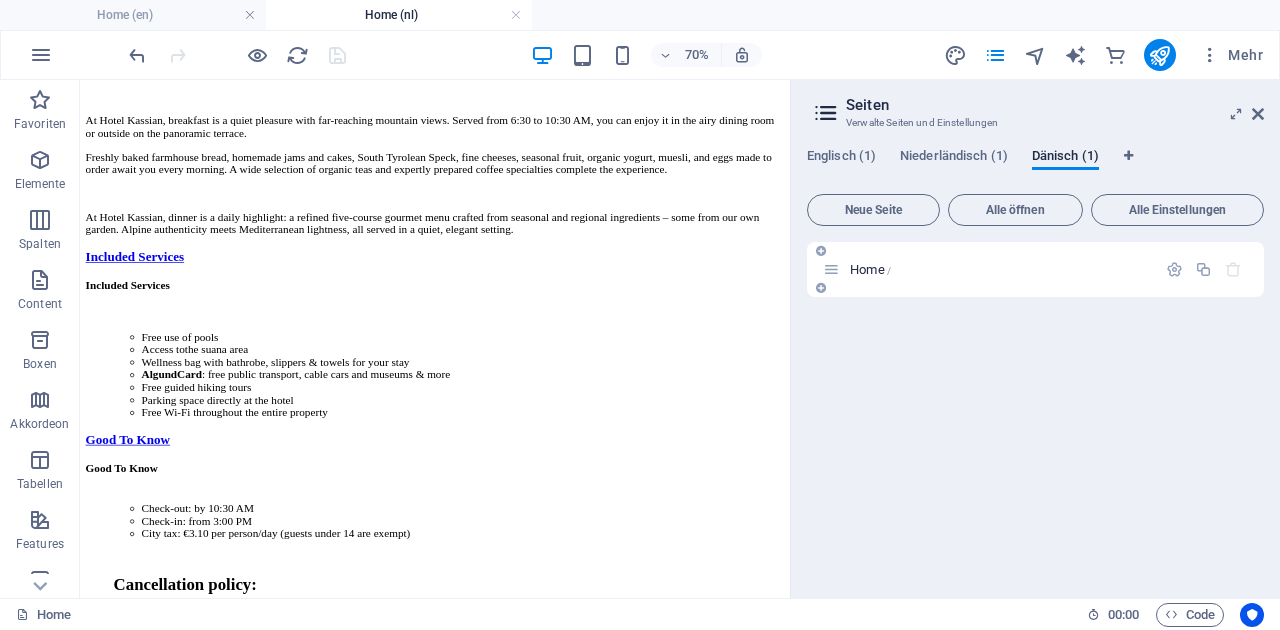 scroll, scrollTop: 0, scrollLeft: 0, axis: both 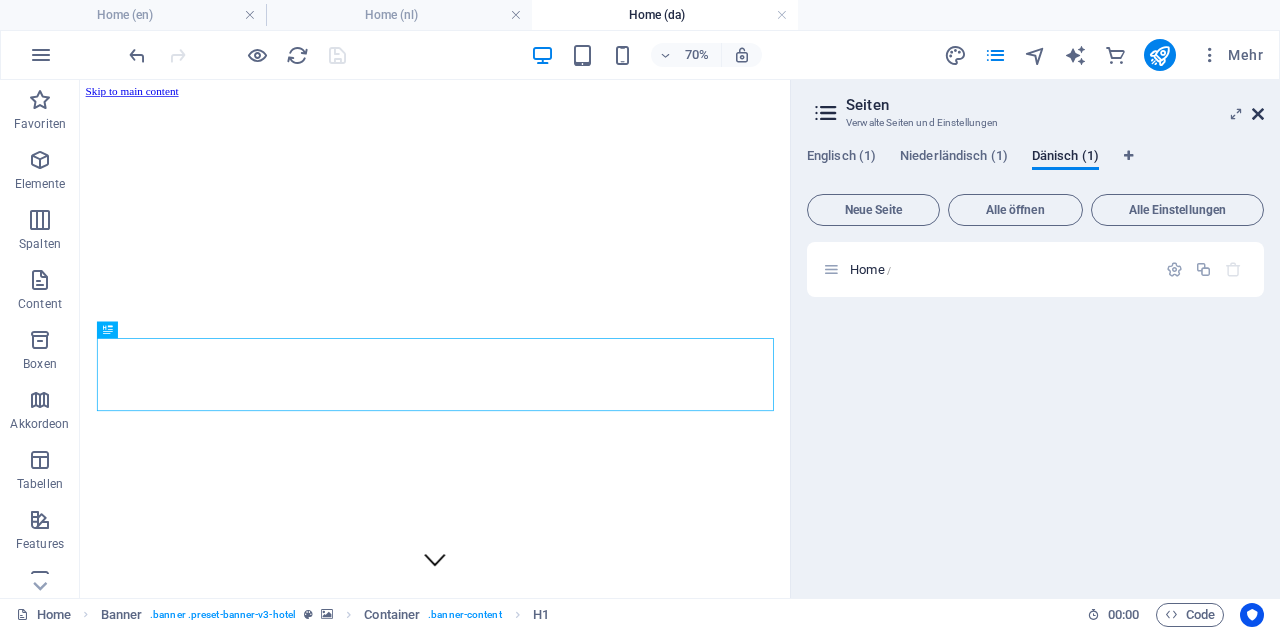 click at bounding box center (1258, 114) 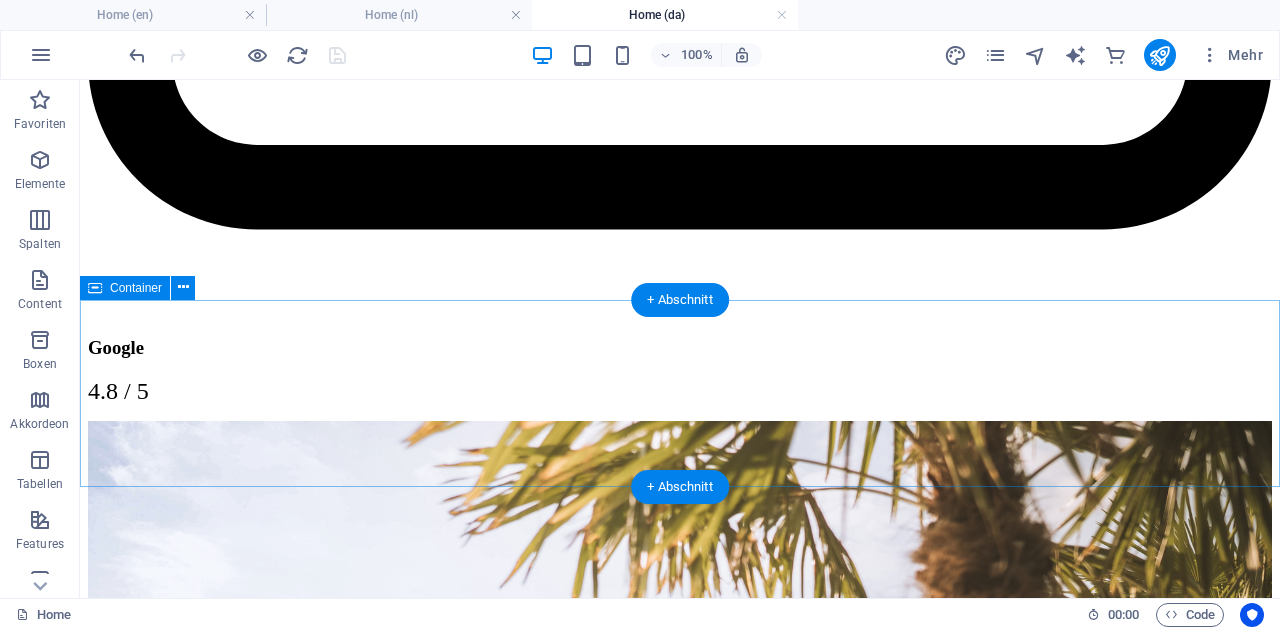 scroll, scrollTop: 8690, scrollLeft: 0, axis: vertical 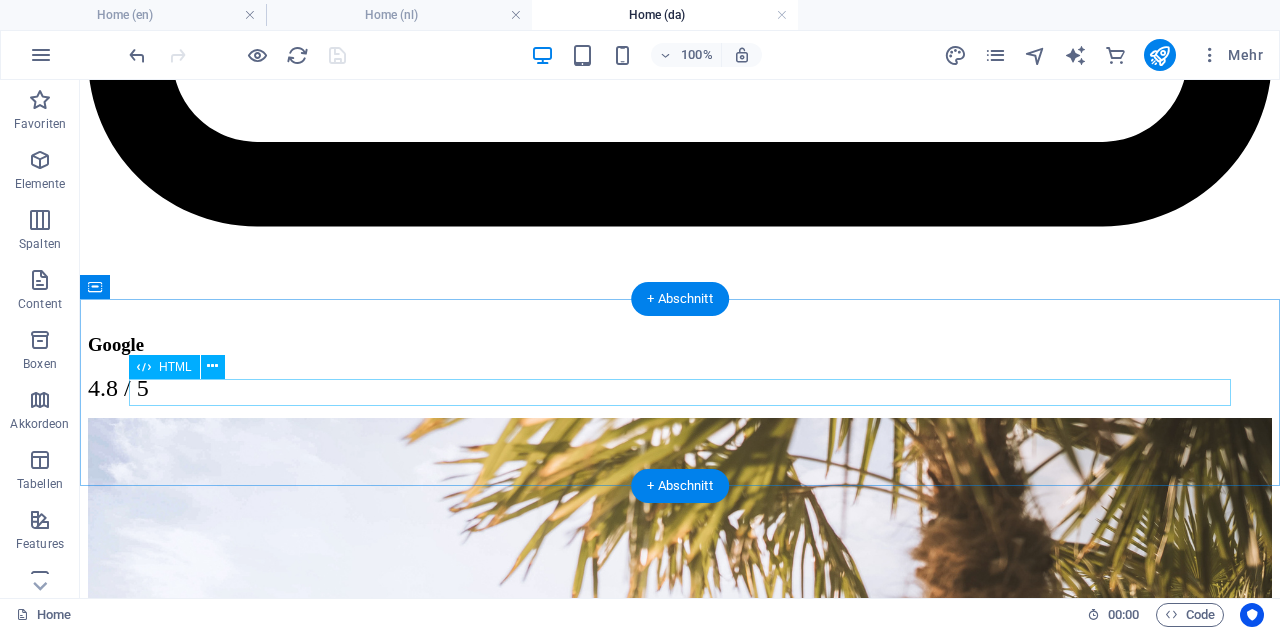 click at bounding box center [680, 24283] 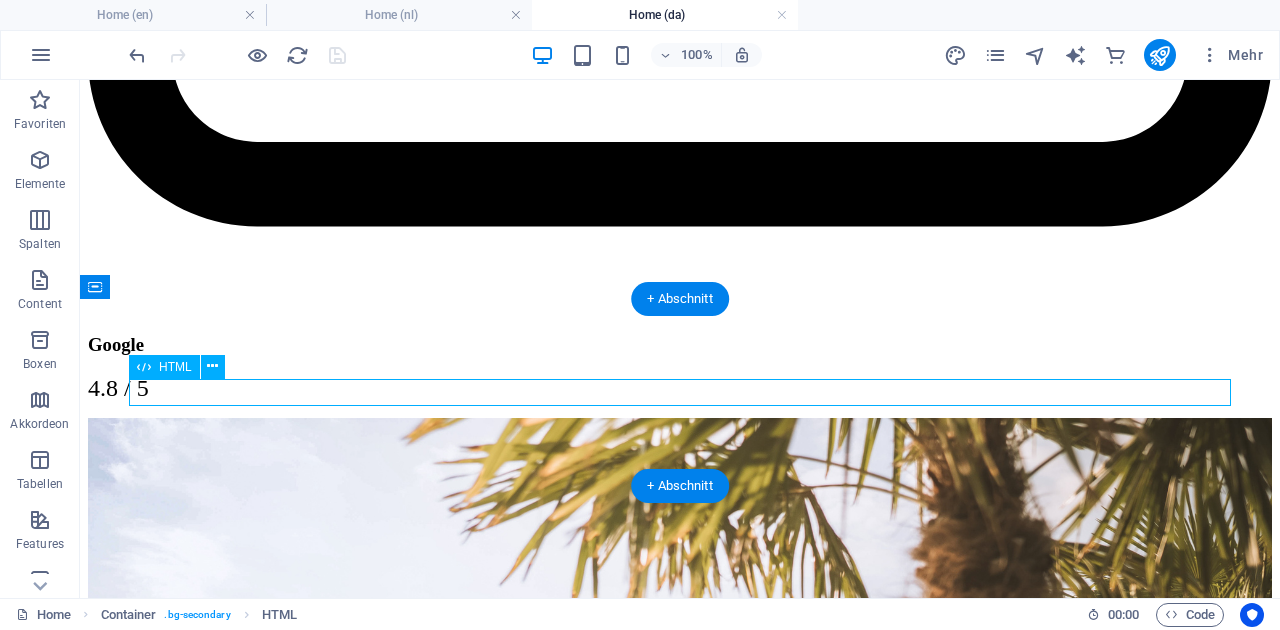 click at bounding box center [680, 24283] 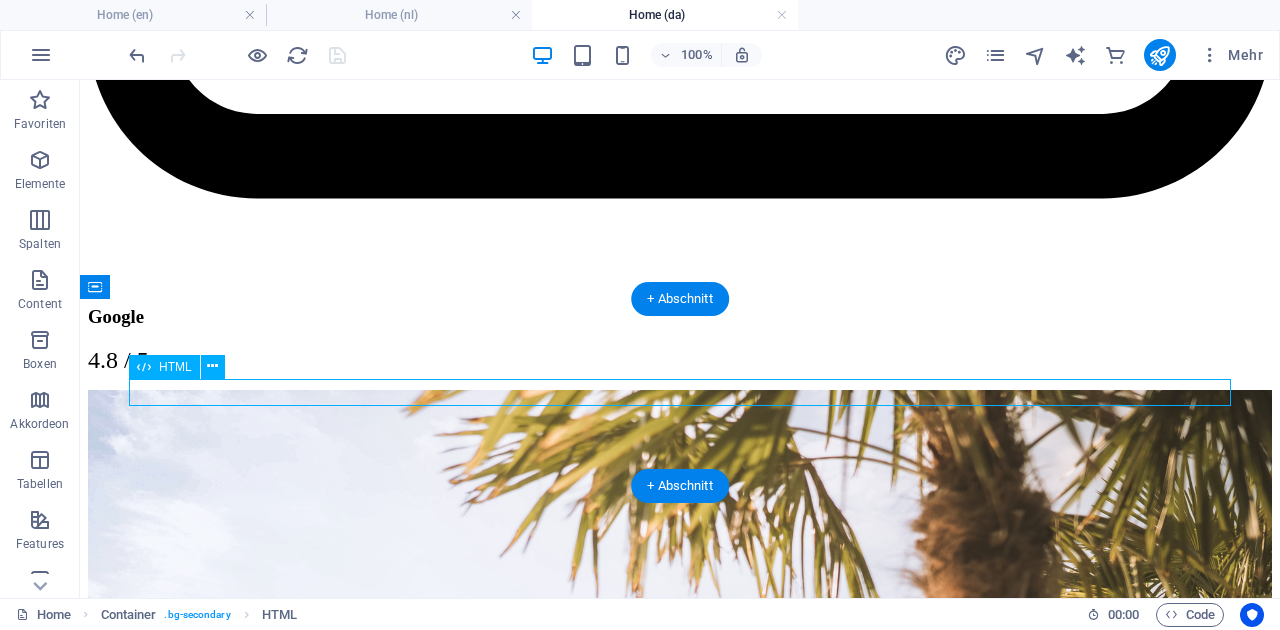scroll, scrollTop: 8701, scrollLeft: 0, axis: vertical 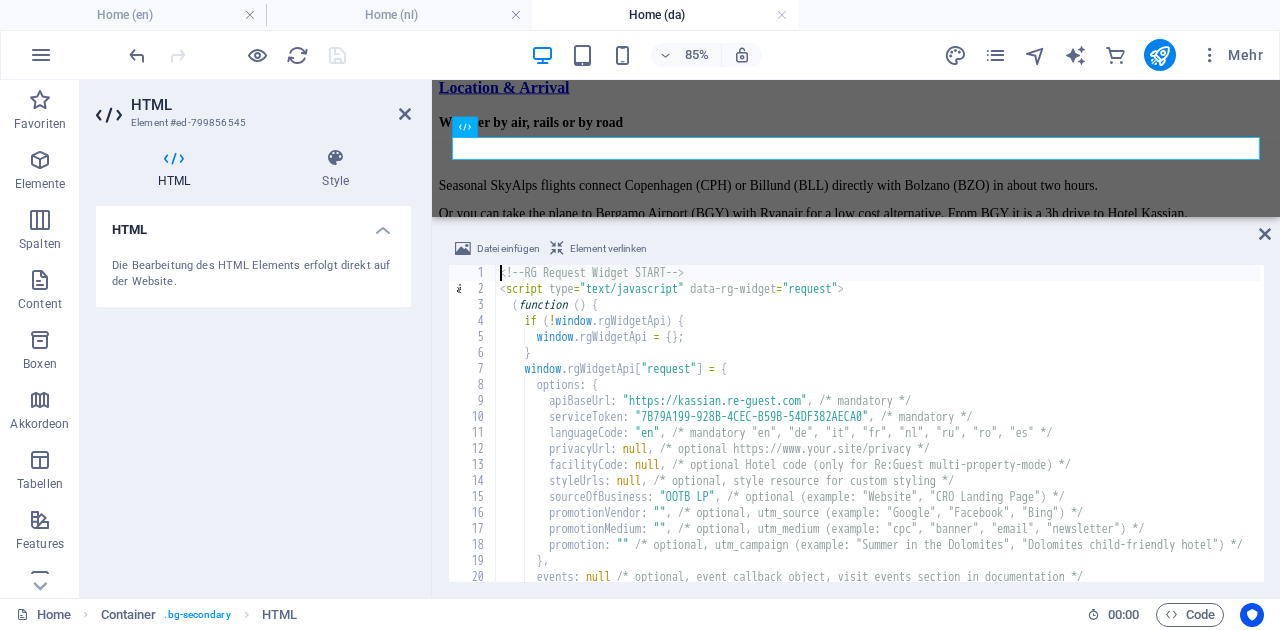 click on "sourceOfBusiness: "OOTB LP", /* optional (example: "Website", "CRO Landing Page") */" at bounding box center (944, 437) 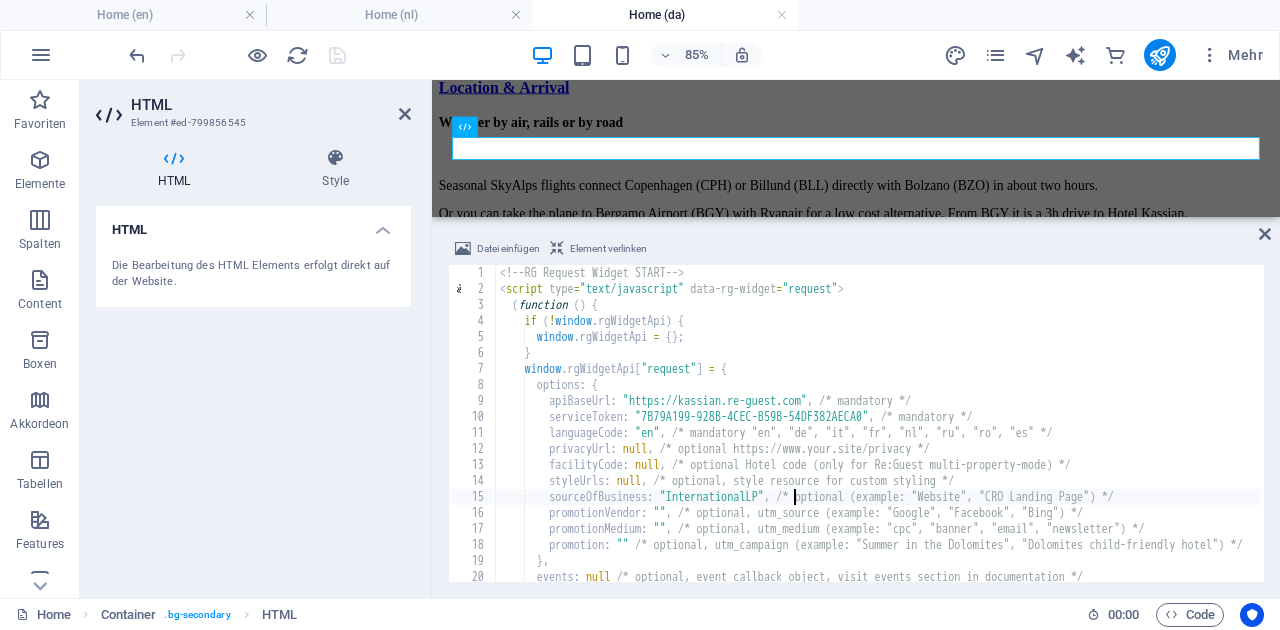 scroll, scrollTop: 0, scrollLeft: 24, axis: horizontal 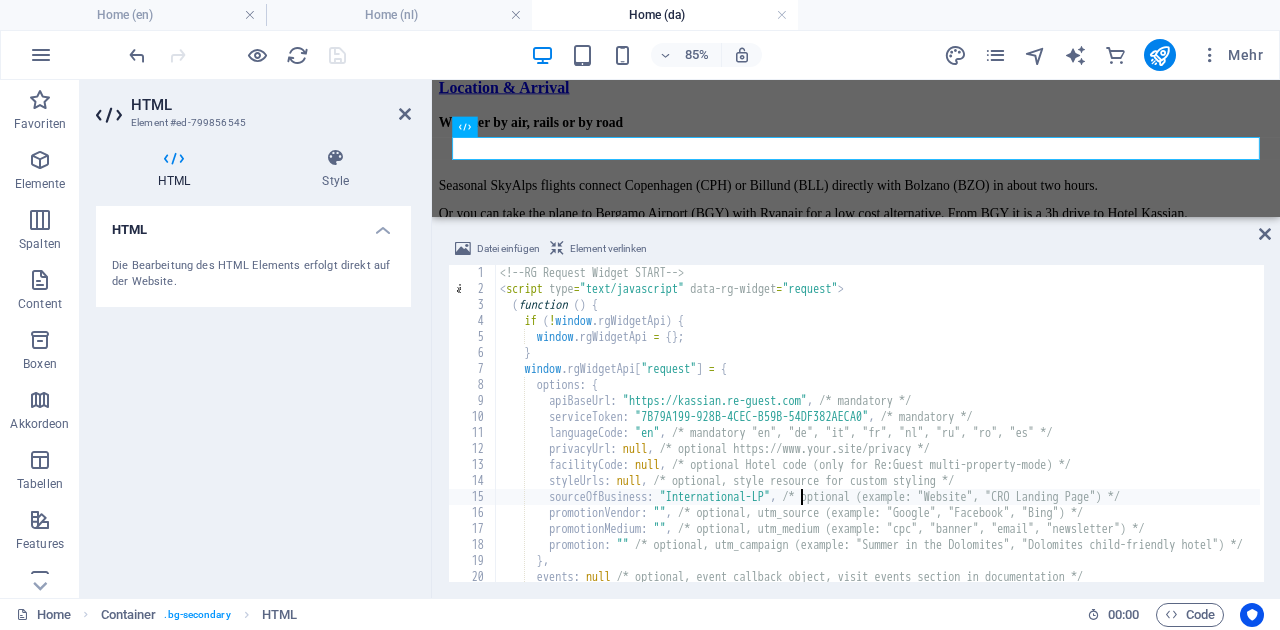 type on "sourceOfBusiness: "International-LP", /* optional (example: "Website", "CRO Landing Page") */" 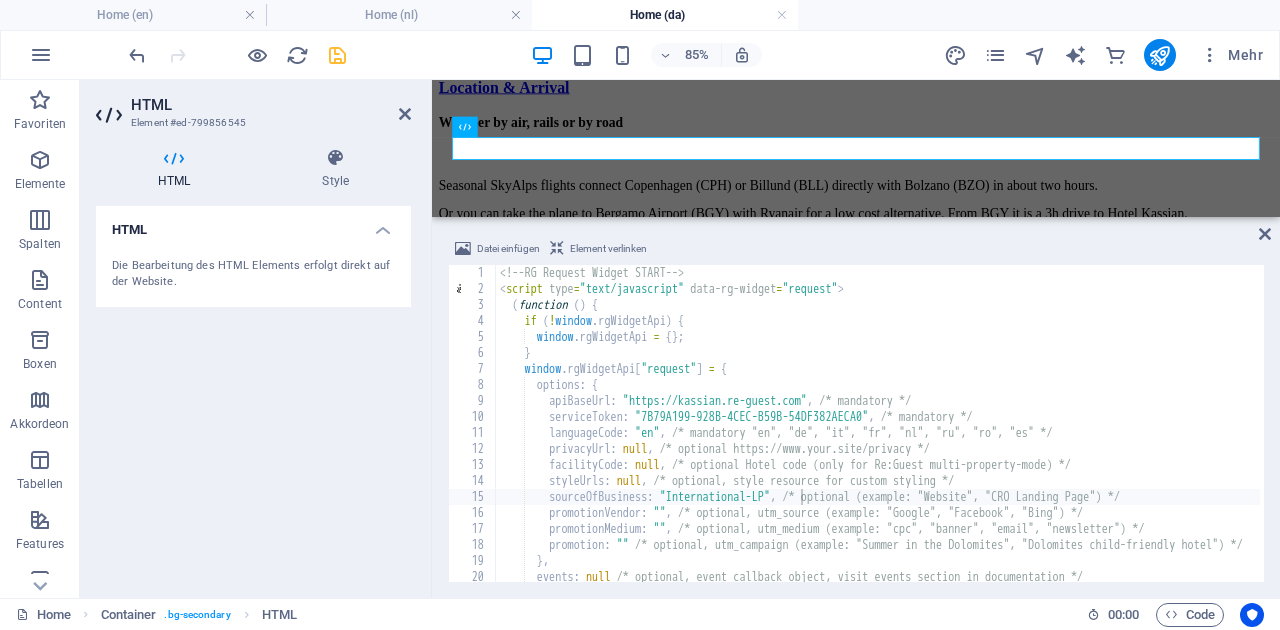 click at bounding box center [337, 55] 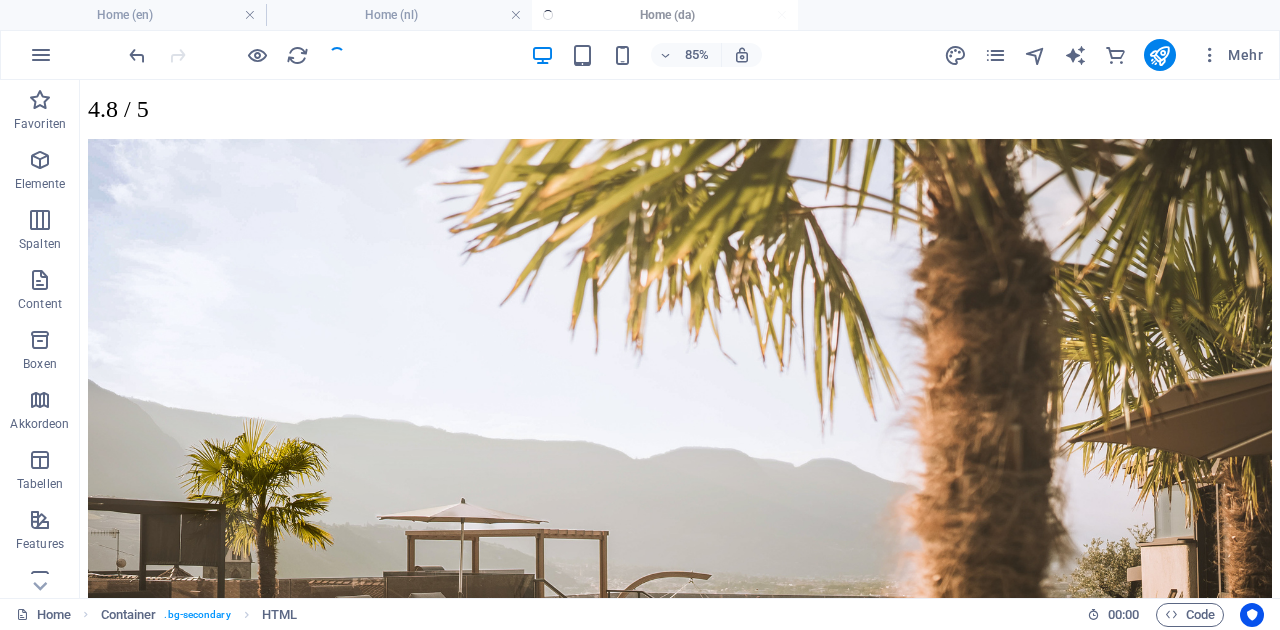 scroll, scrollTop: 8921, scrollLeft: 0, axis: vertical 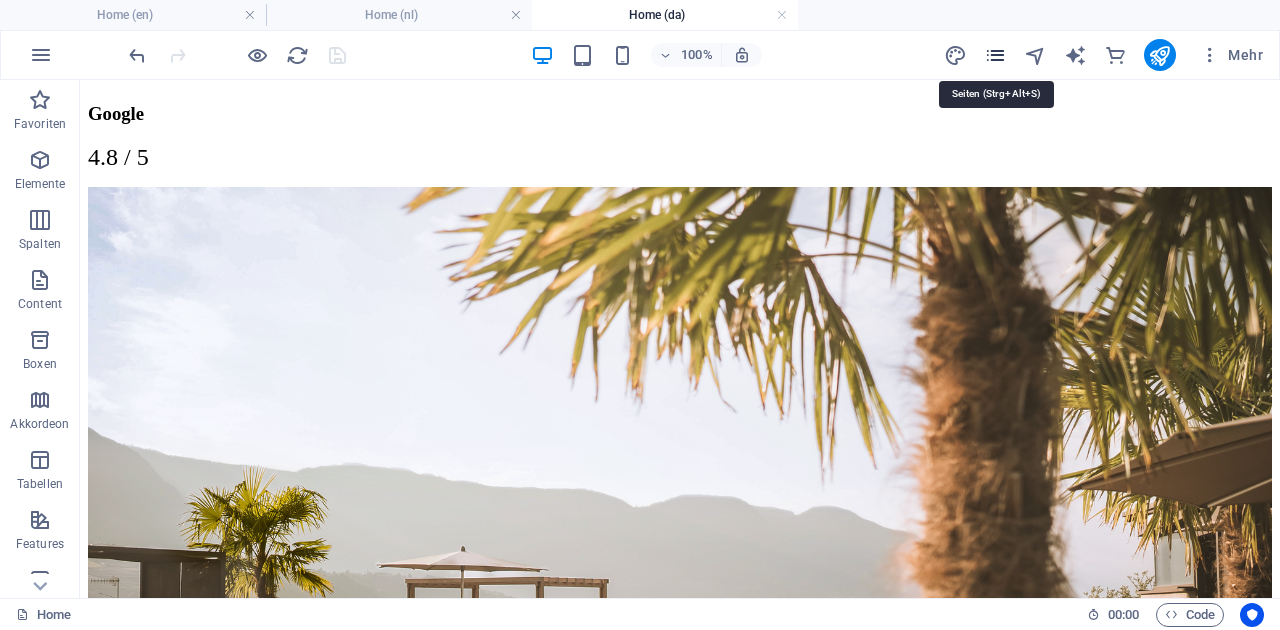 click at bounding box center (995, 55) 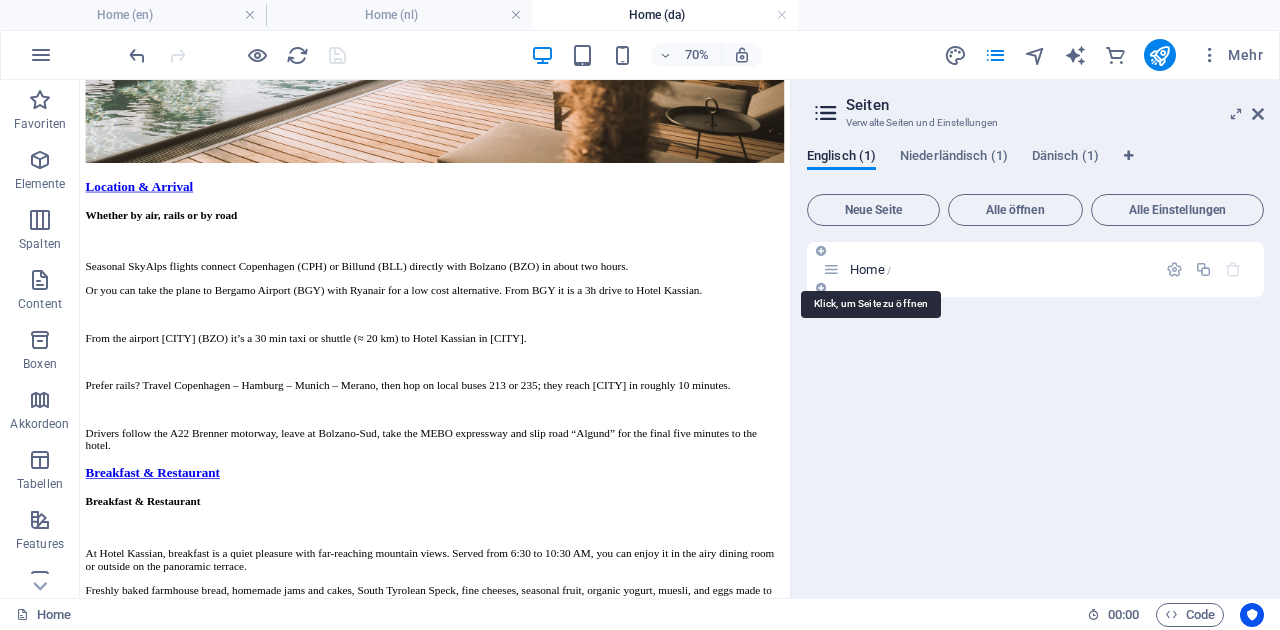 click on "Home /" at bounding box center (870, 269) 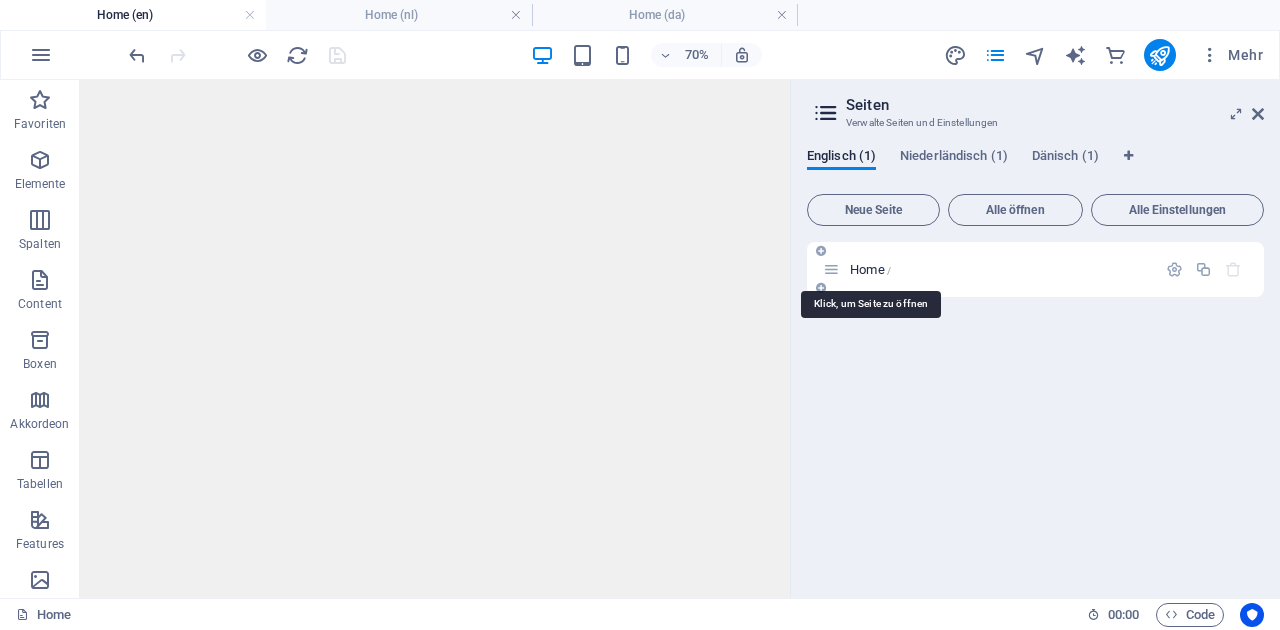 scroll, scrollTop: 7679, scrollLeft: 0, axis: vertical 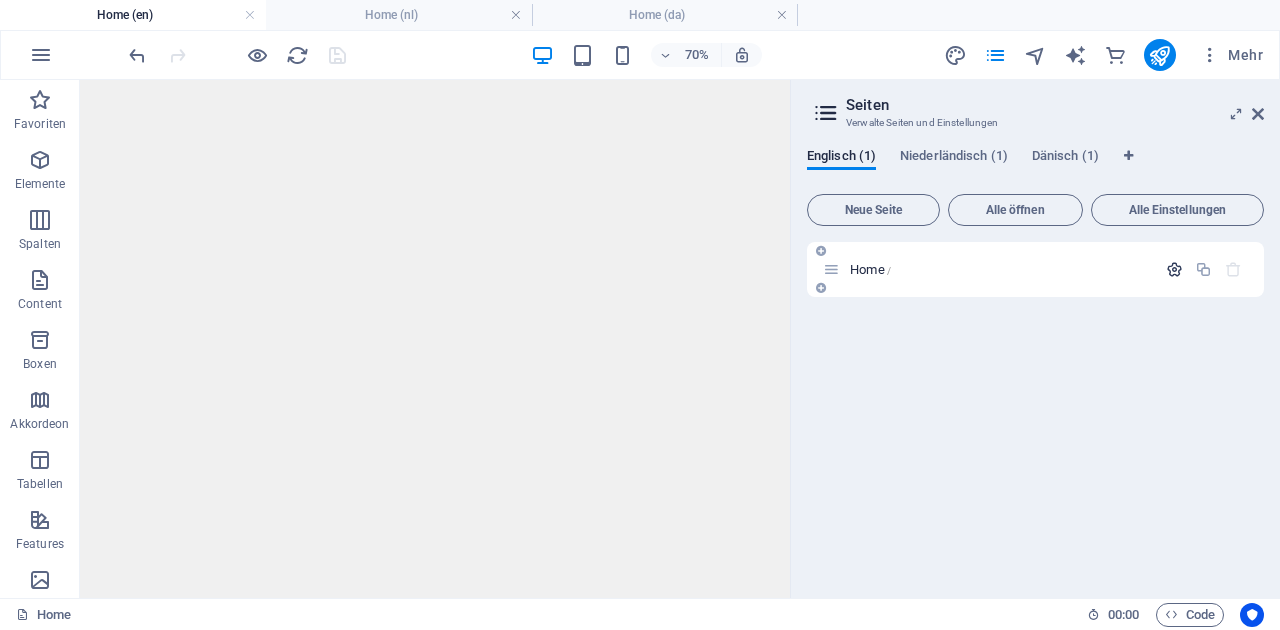 click at bounding box center (1174, 269) 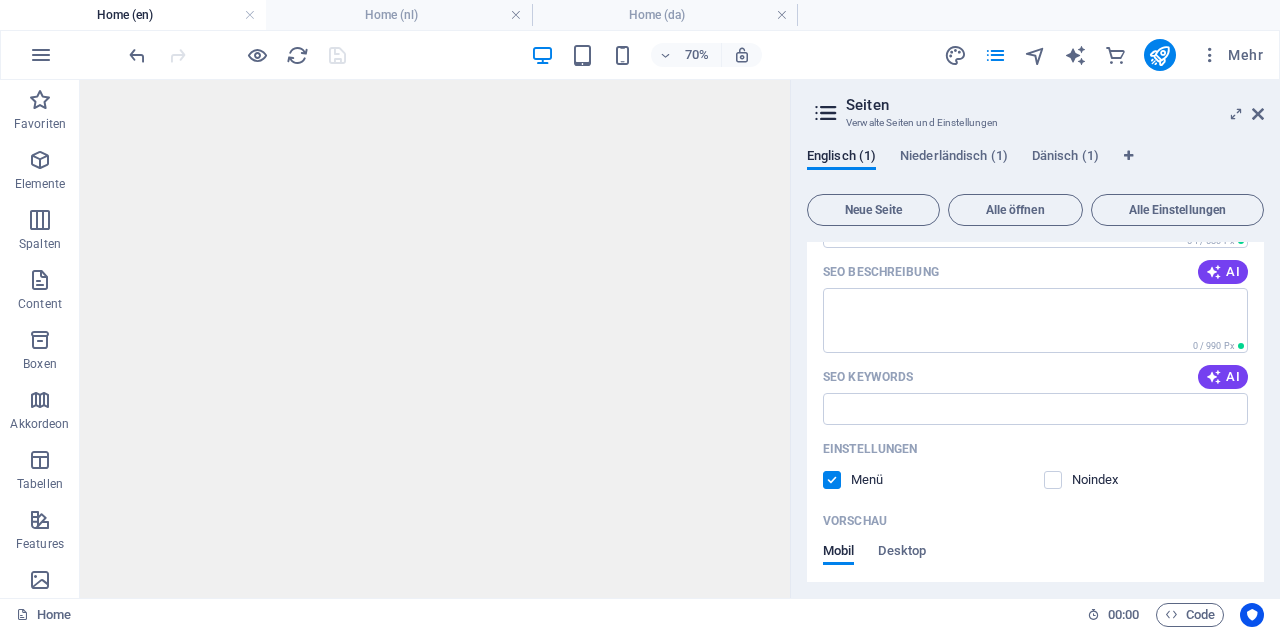 scroll, scrollTop: 264, scrollLeft: 0, axis: vertical 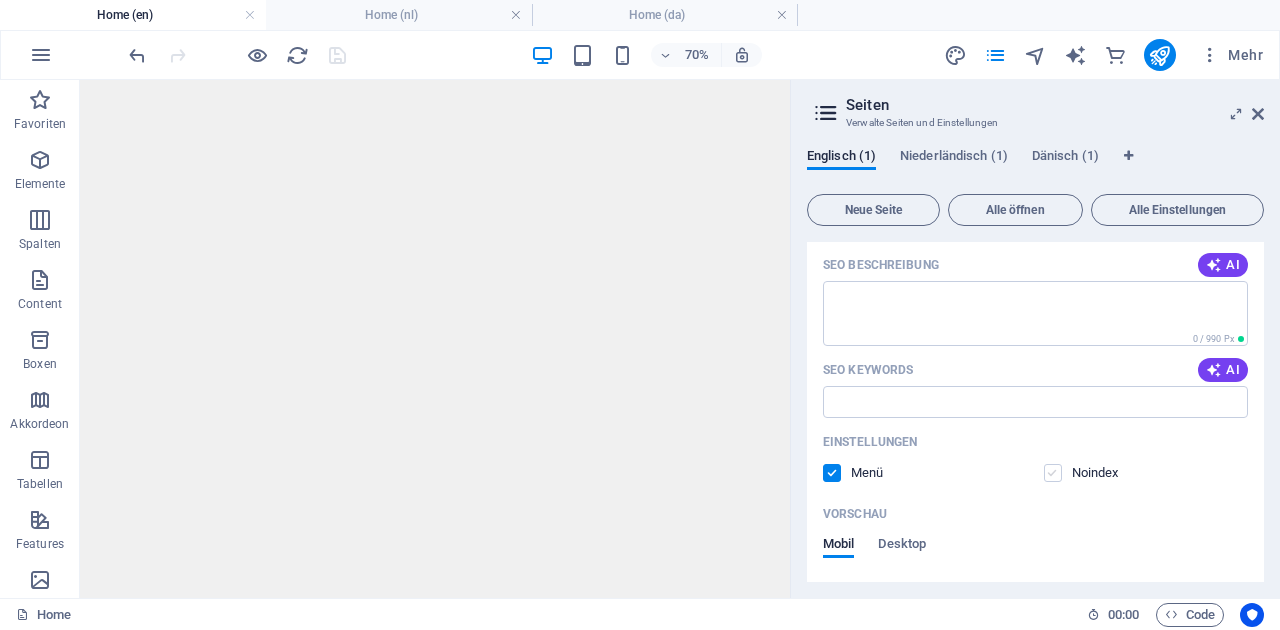 click at bounding box center (1053, 473) 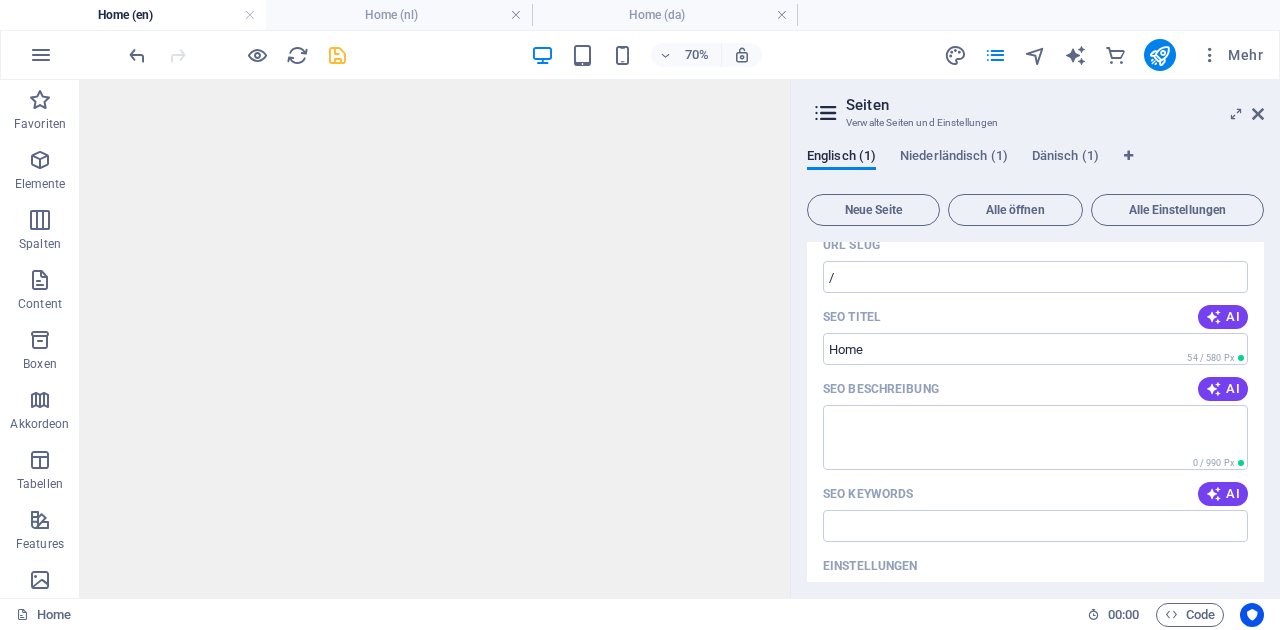 scroll, scrollTop: 0, scrollLeft: 0, axis: both 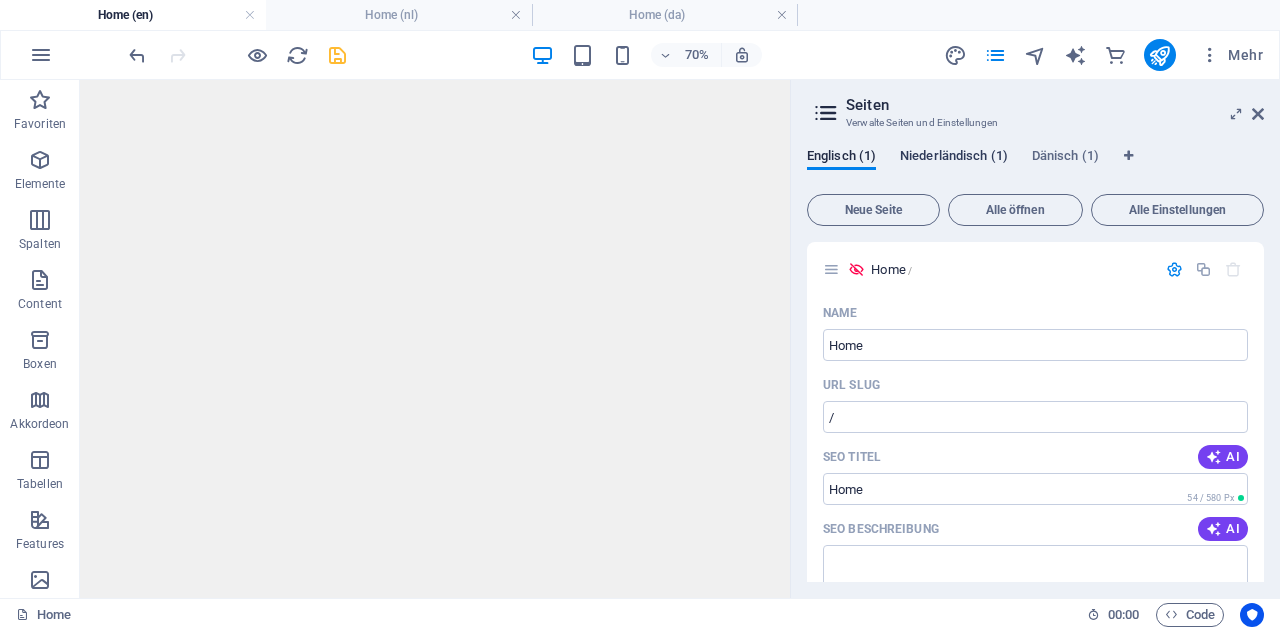 click on "Niederländisch (1)" at bounding box center [954, 158] 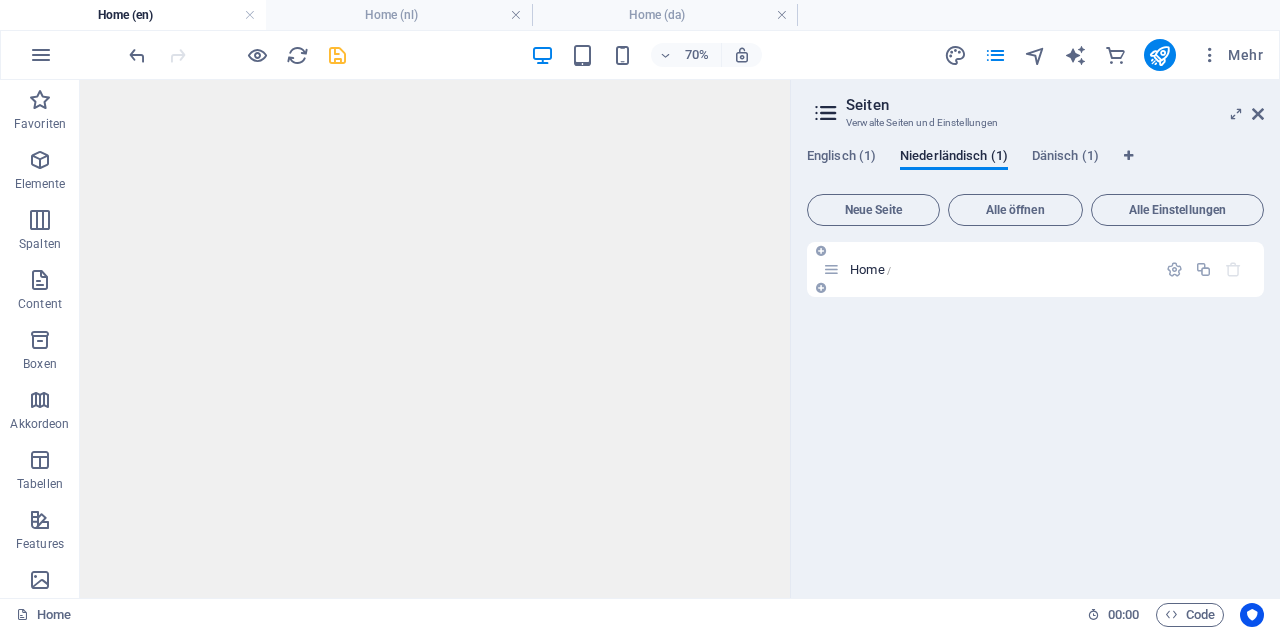 click on "Home /" at bounding box center [1000, 269] 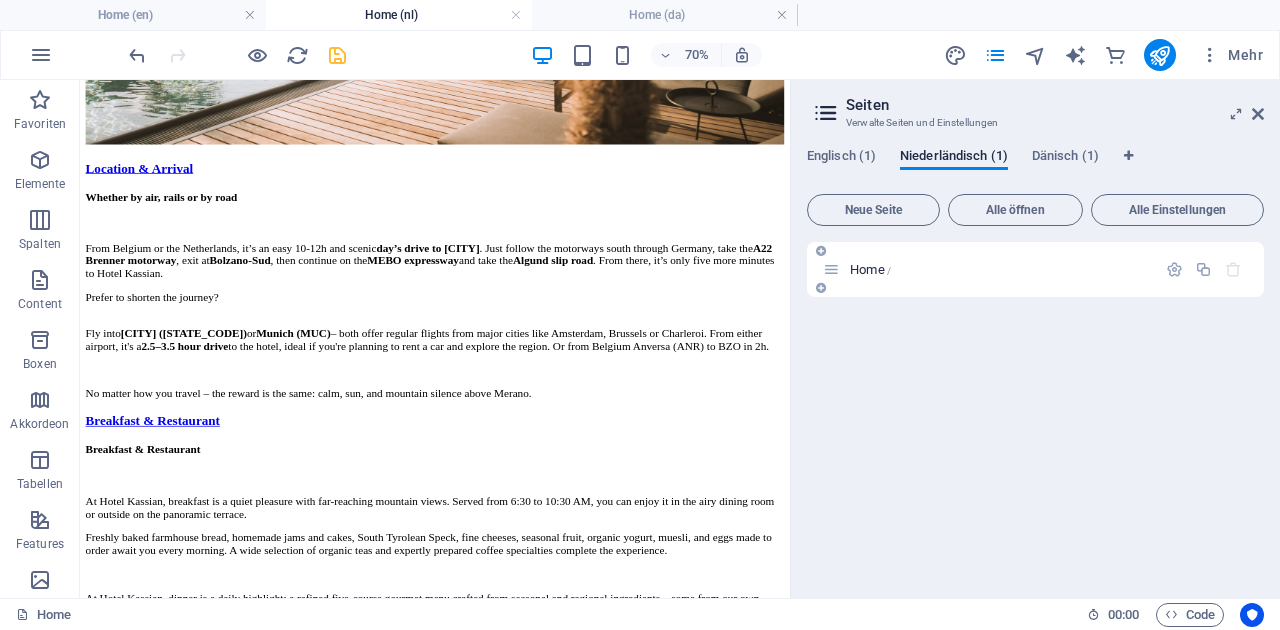 scroll, scrollTop: 8437, scrollLeft: 0, axis: vertical 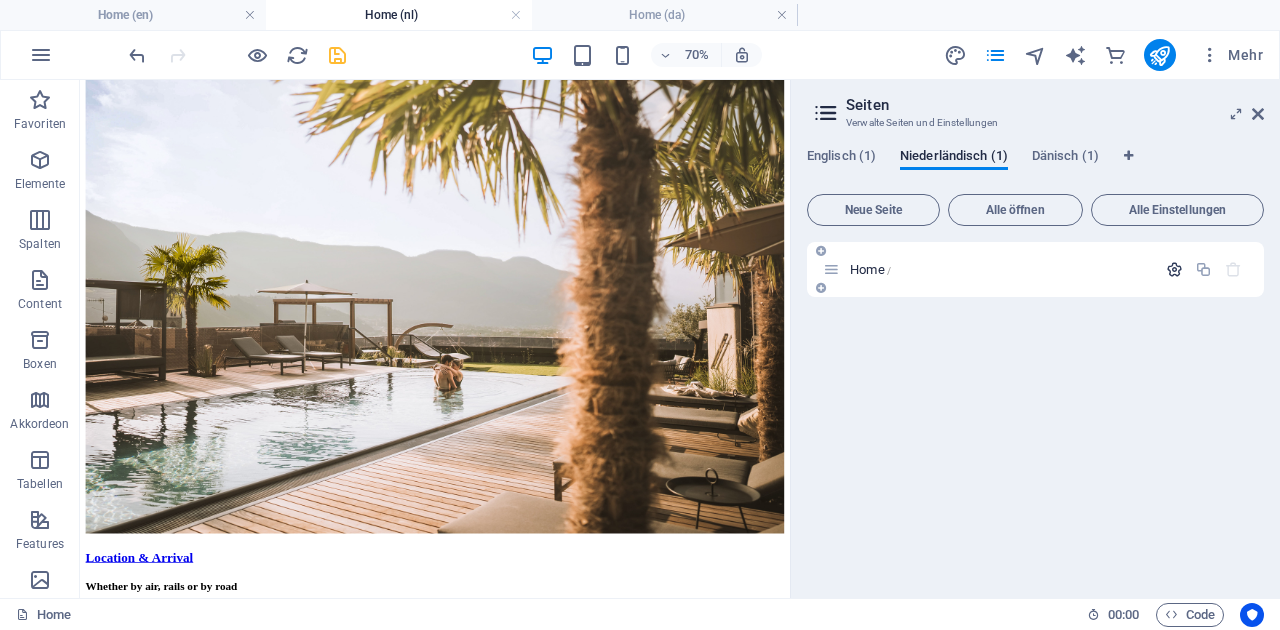 click at bounding box center (1174, 269) 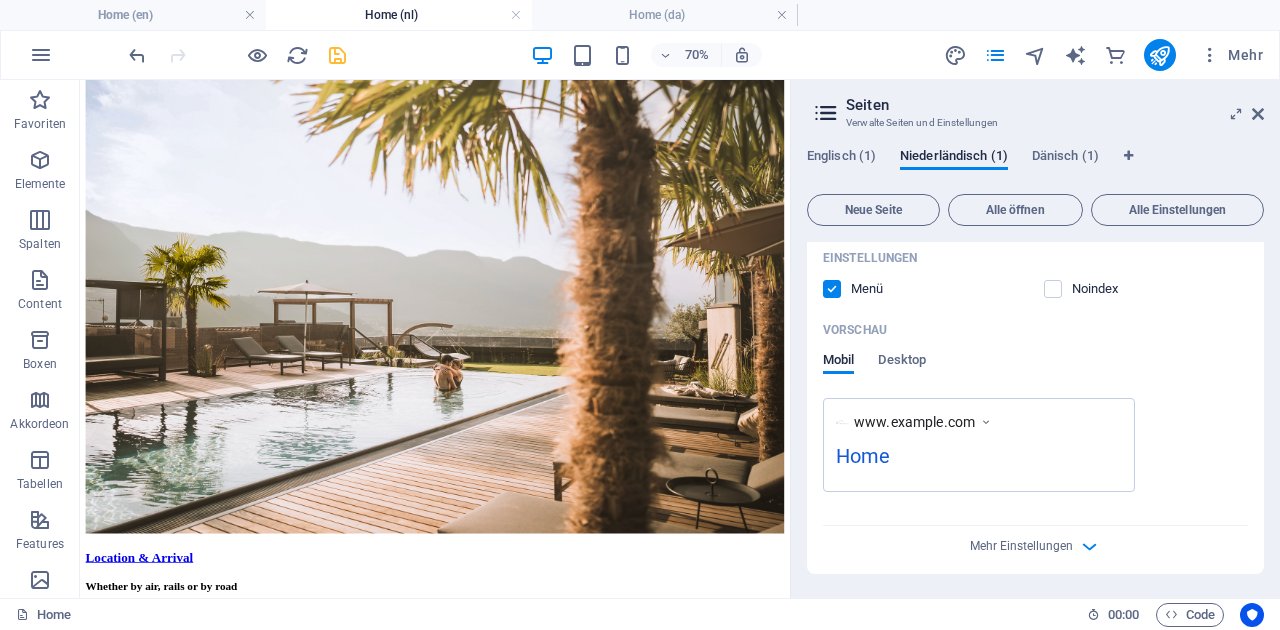 scroll, scrollTop: 448, scrollLeft: 0, axis: vertical 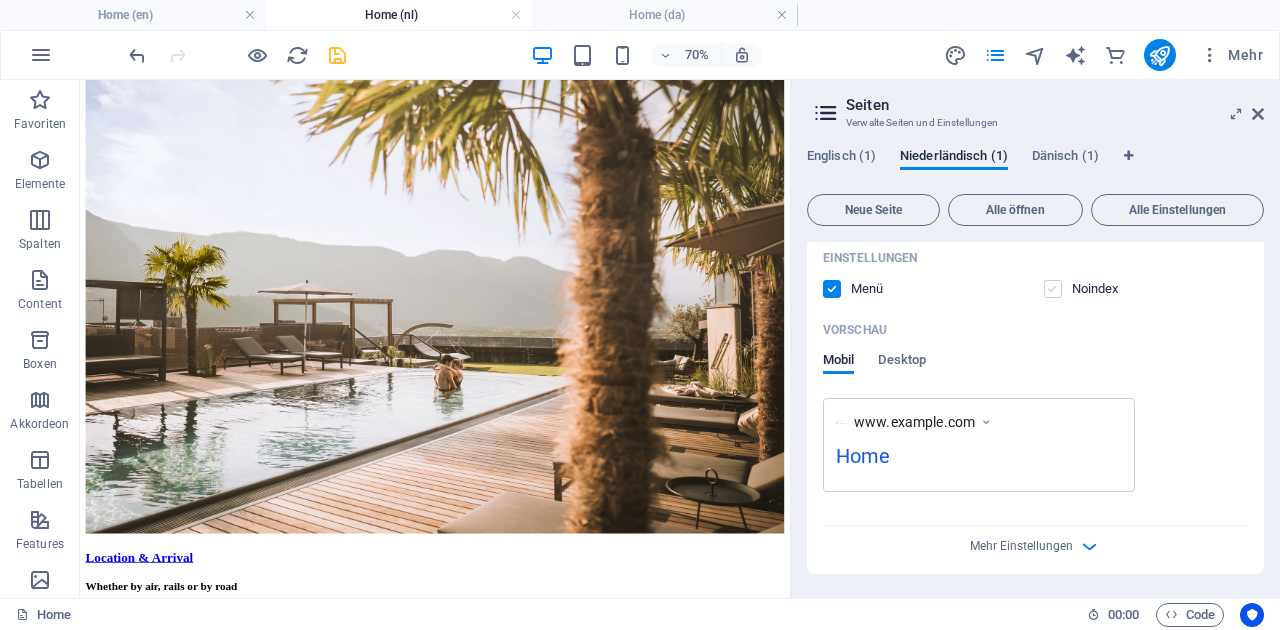 click at bounding box center (1053, 289) 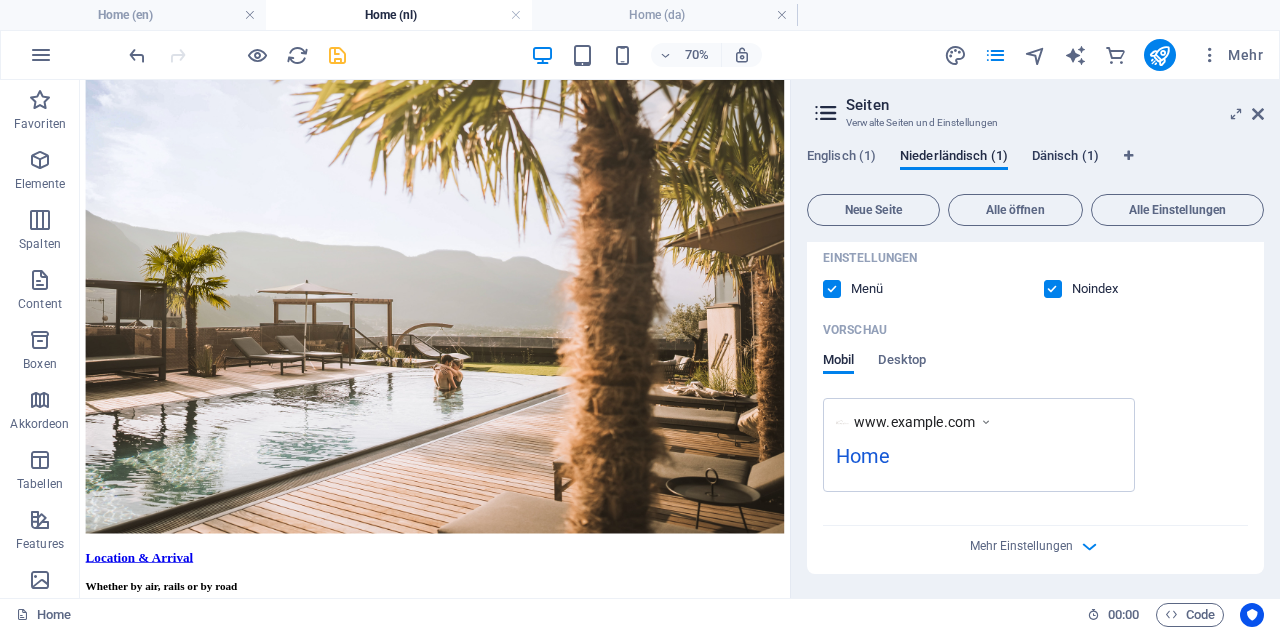 click on "Dänisch (1)" at bounding box center (1065, 158) 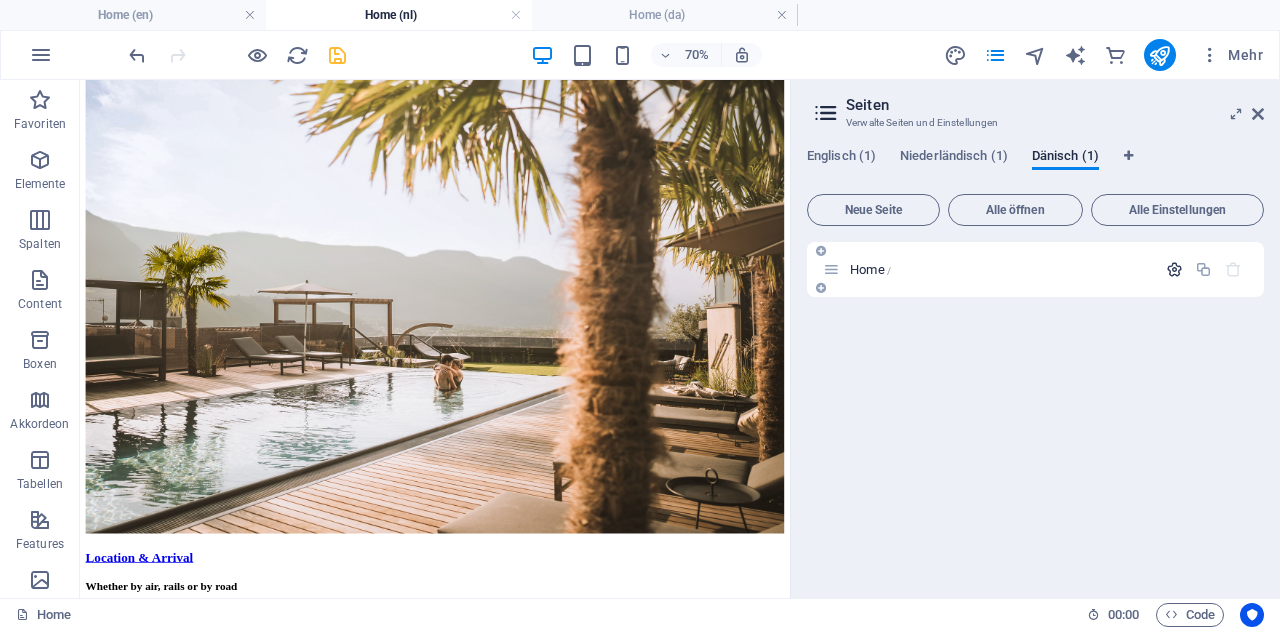 click at bounding box center [1174, 269] 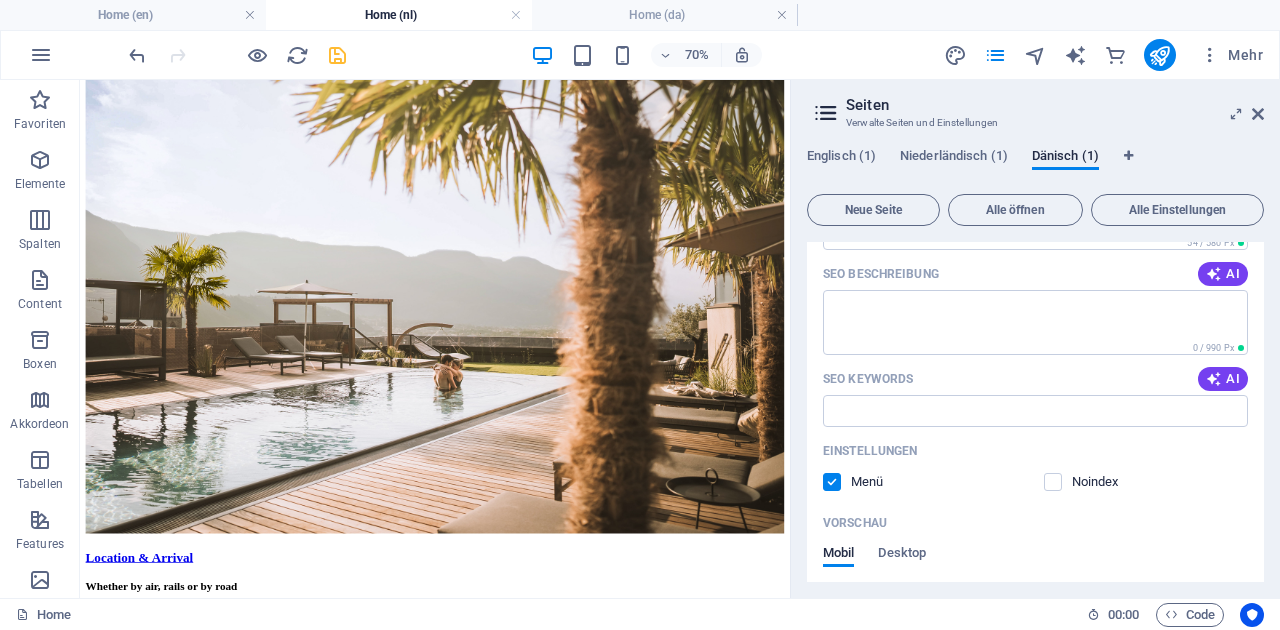 scroll, scrollTop: 448, scrollLeft: 0, axis: vertical 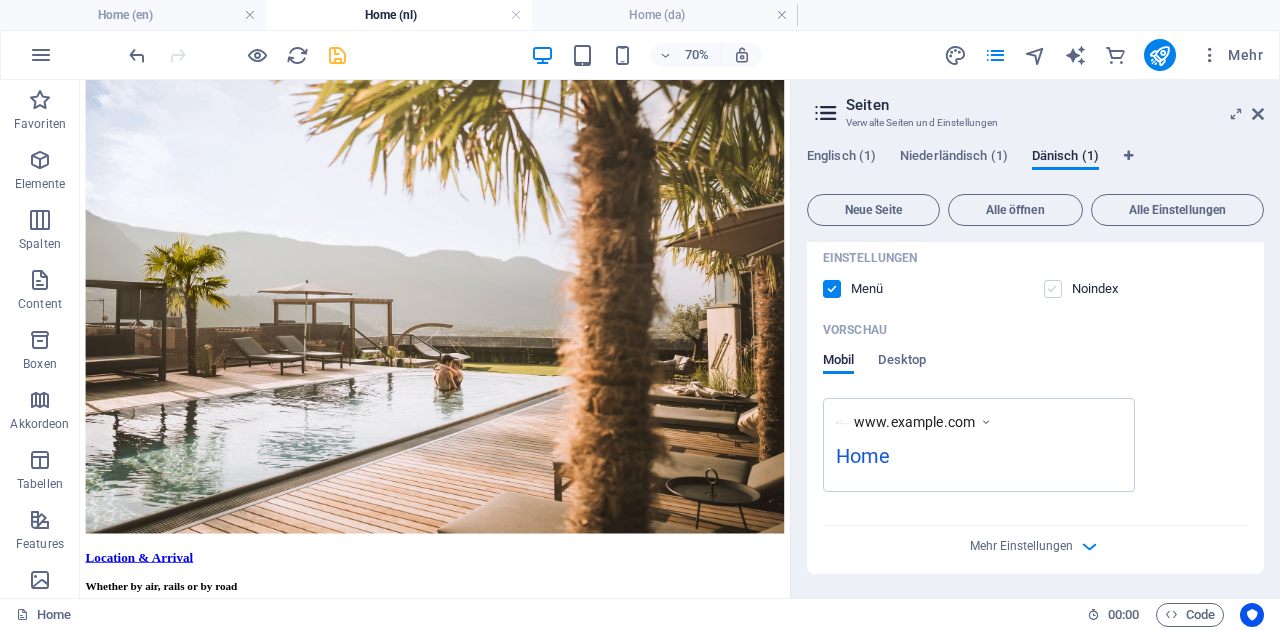 click at bounding box center (1053, 289) 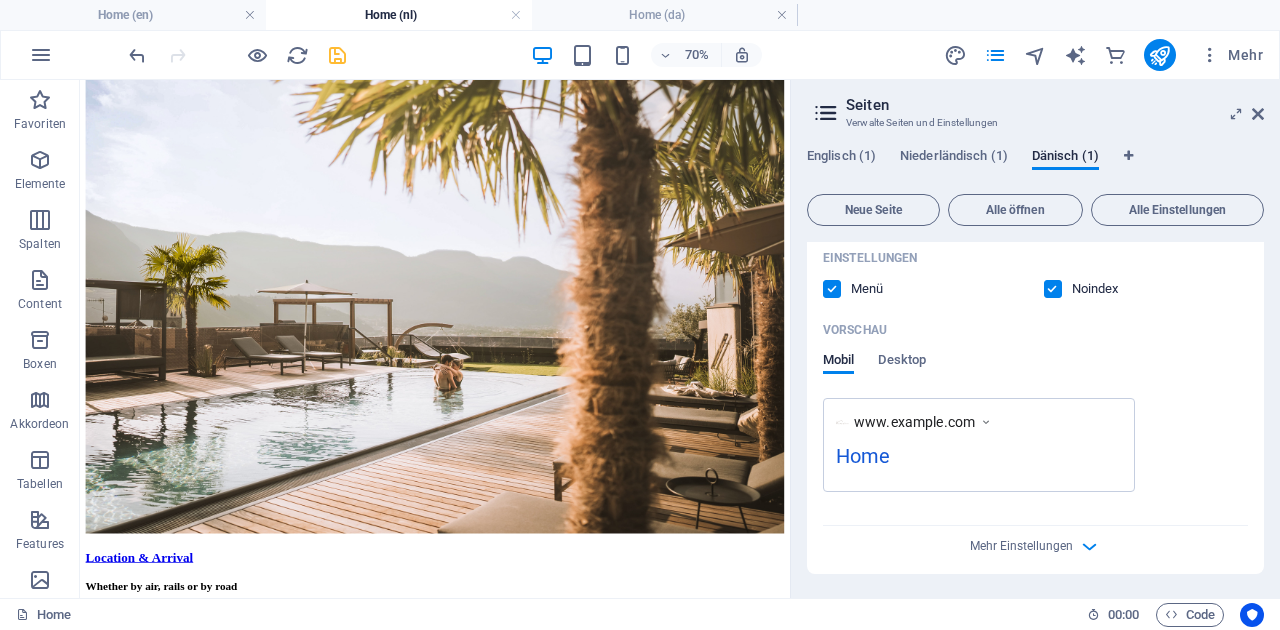 click at bounding box center [337, 55] 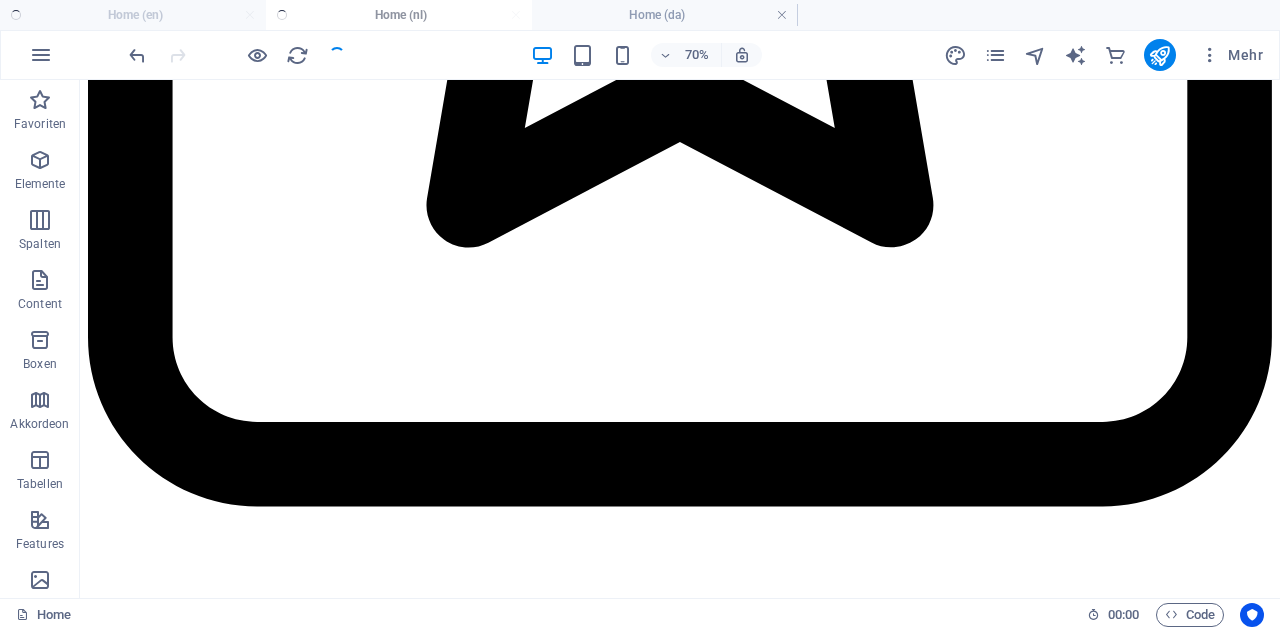 scroll, scrollTop: 8369, scrollLeft: 0, axis: vertical 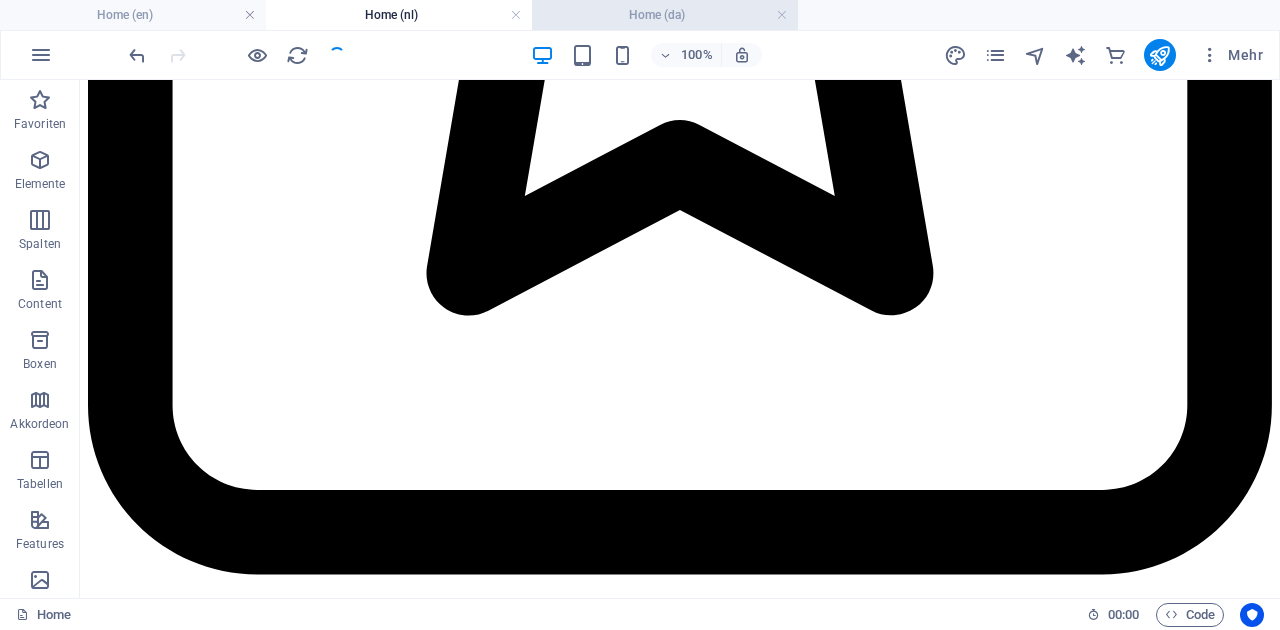 click on "Home (da)" at bounding box center (665, 15) 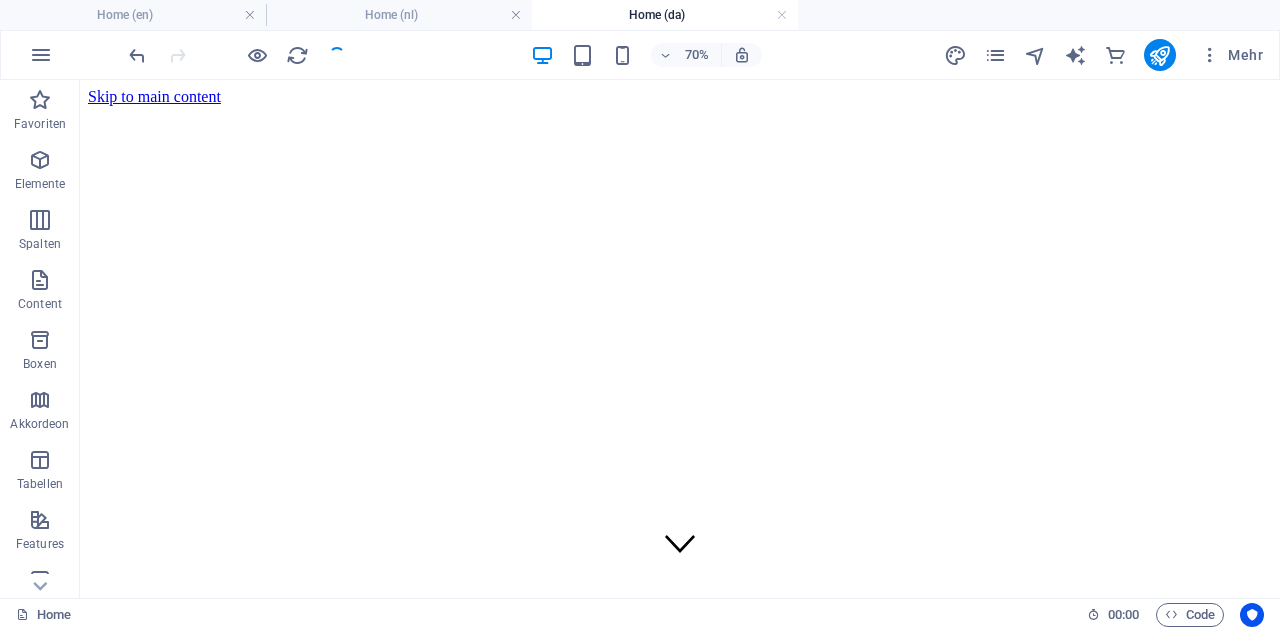 scroll, scrollTop: 8896, scrollLeft: 0, axis: vertical 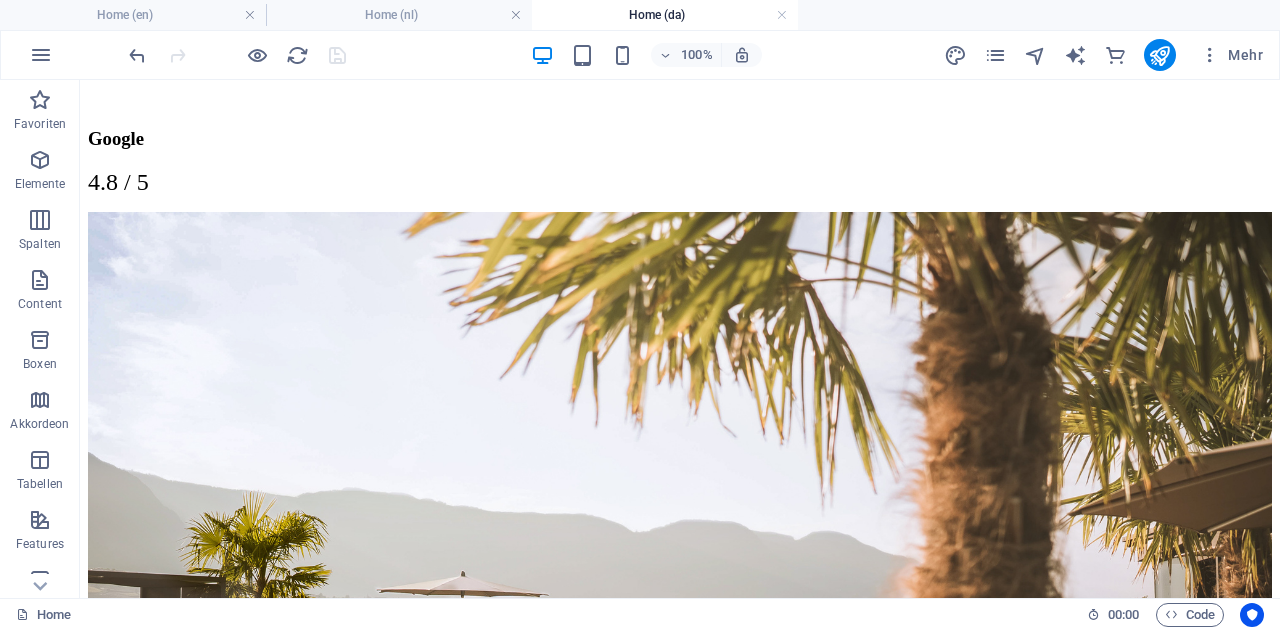 click at bounding box center (237, 55) 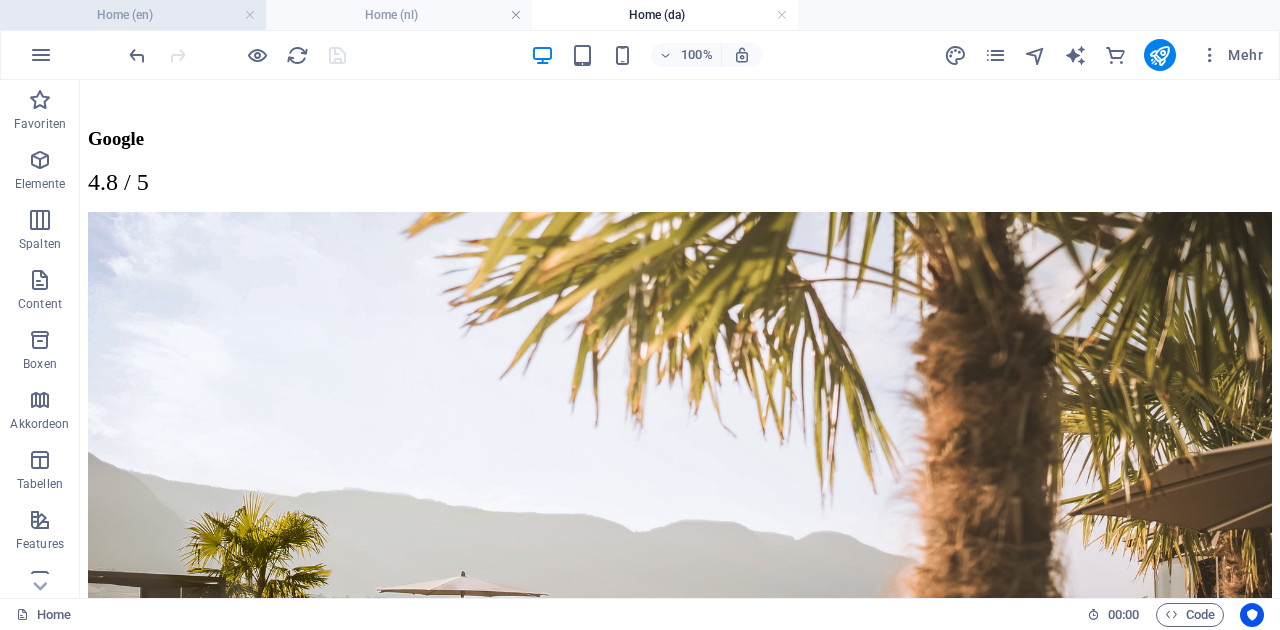 click on "Home (en)" at bounding box center [133, 15] 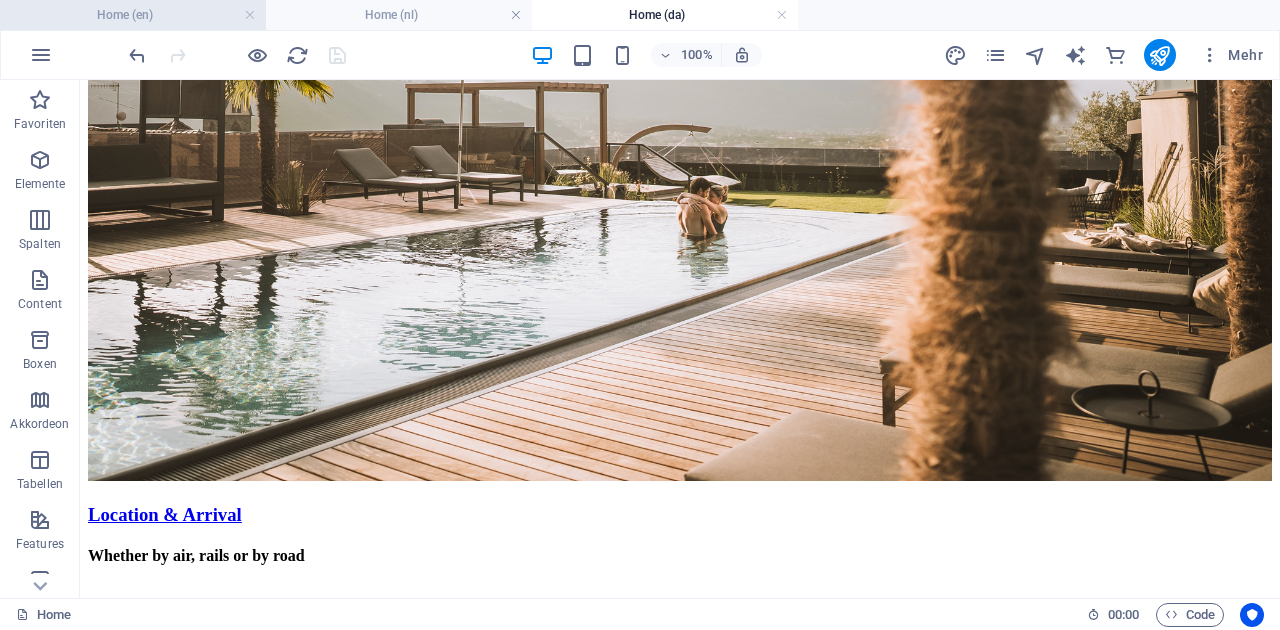 scroll, scrollTop: 0, scrollLeft: 0, axis: both 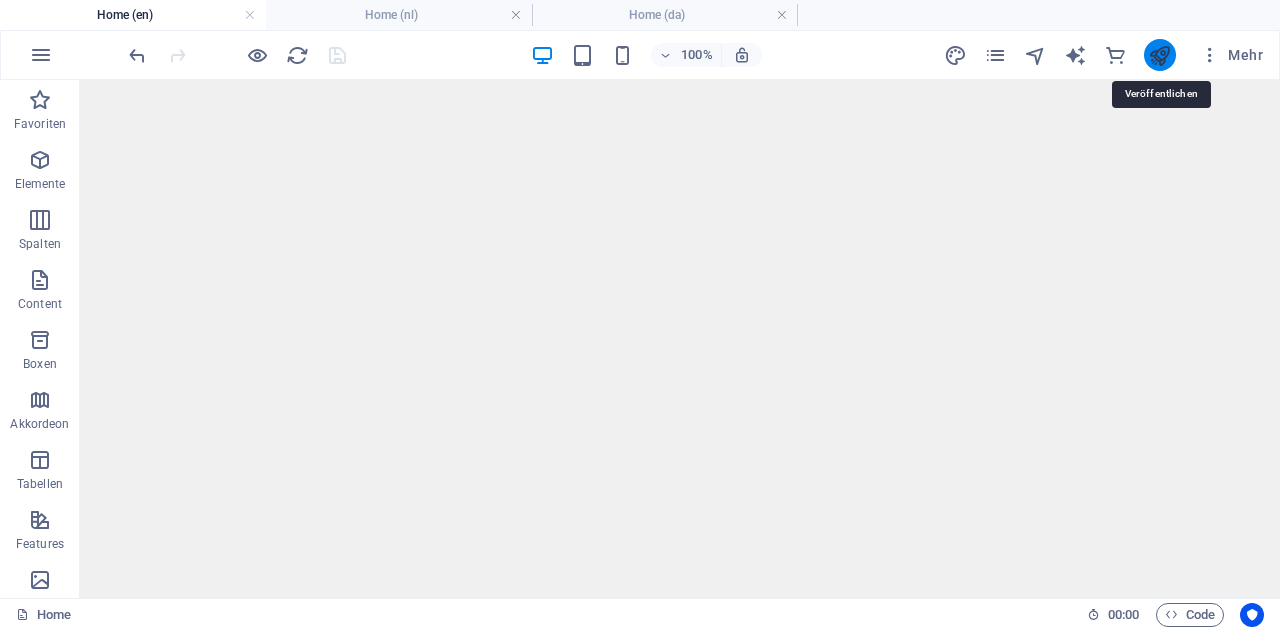 click at bounding box center (1159, 55) 